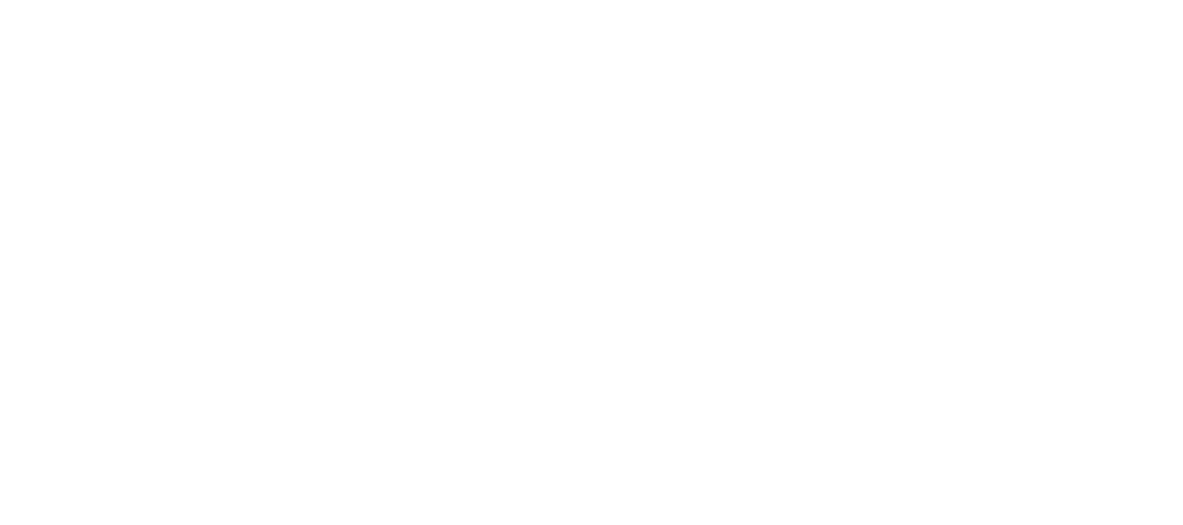 scroll, scrollTop: 0, scrollLeft: 0, axis: both 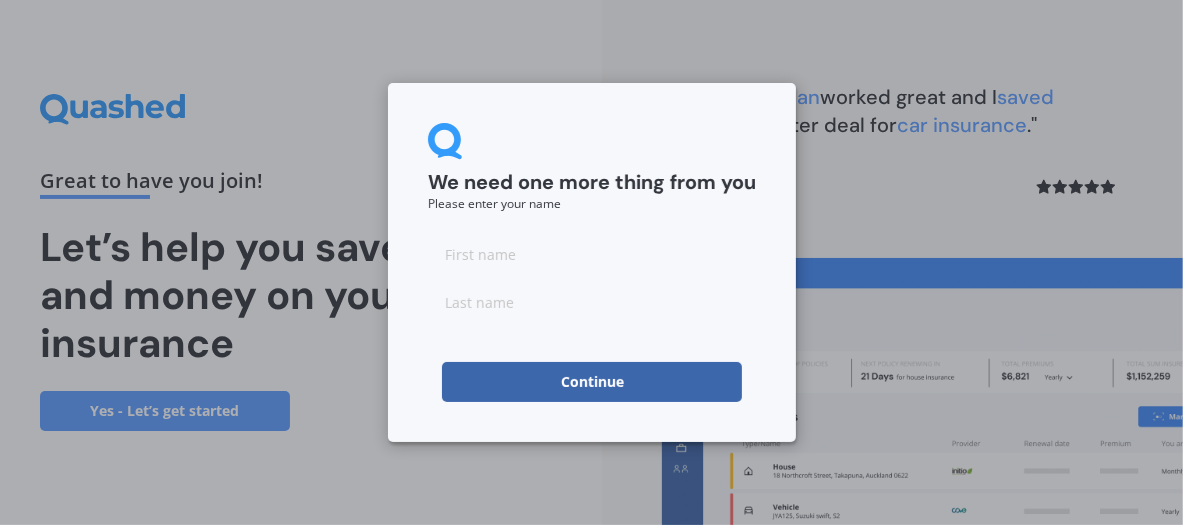 click at bounding box center [592, 254] 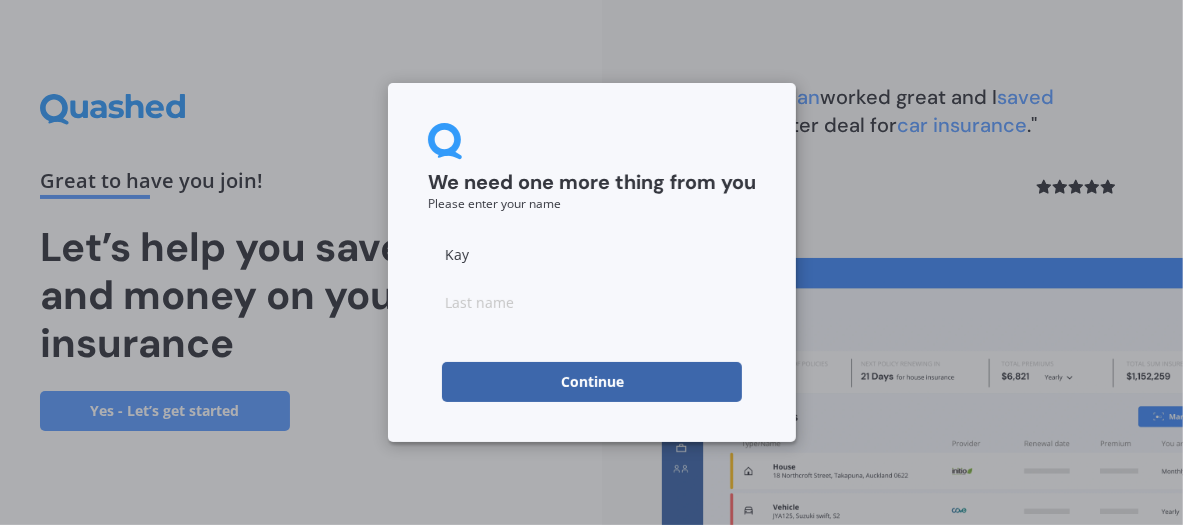 type on "Kay" 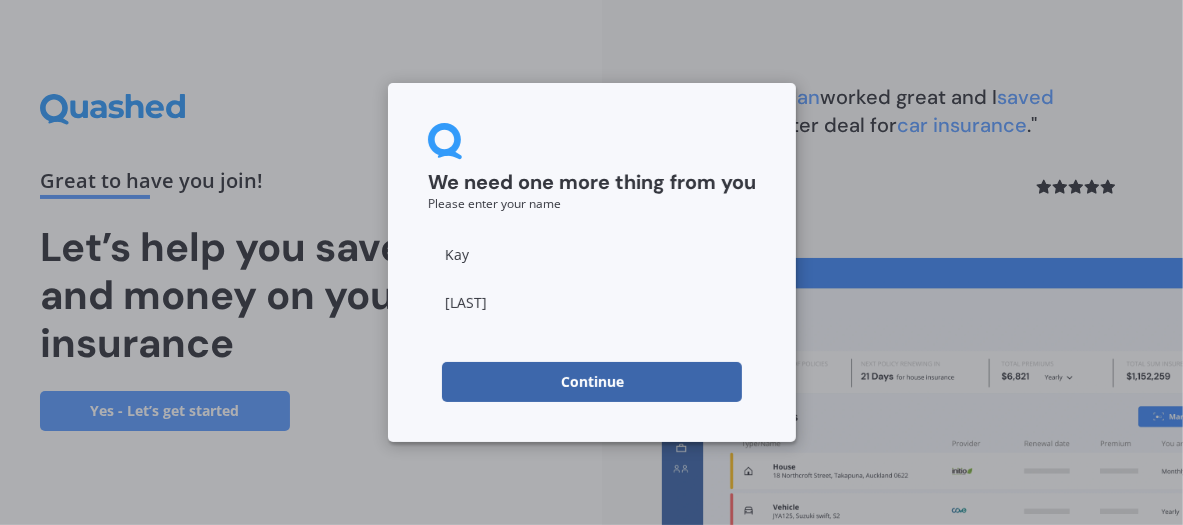 type on "[LAST]" 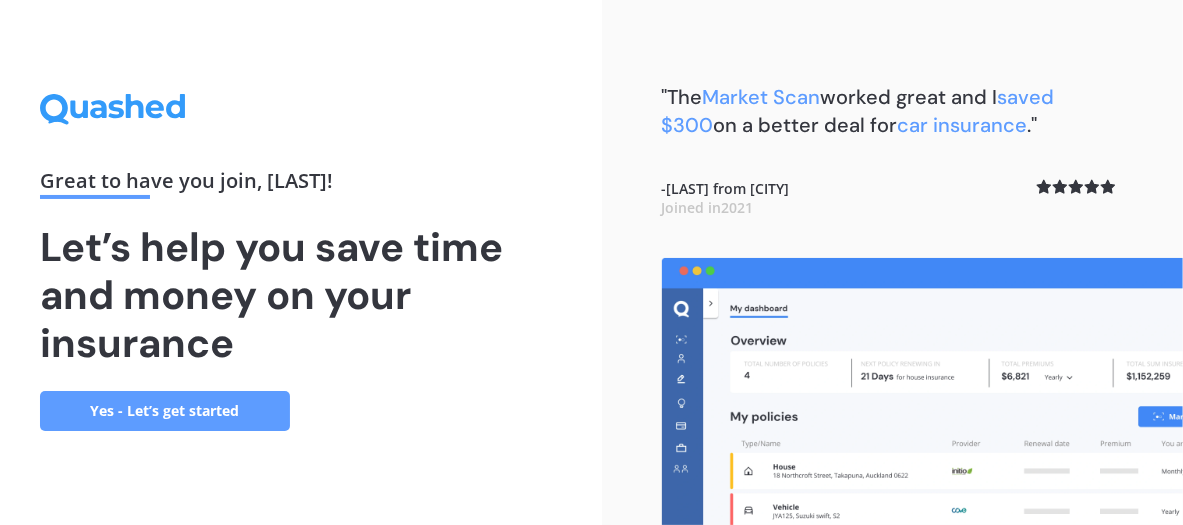 click on "Yes - Let’s get started" at bounding box center [165, 411] 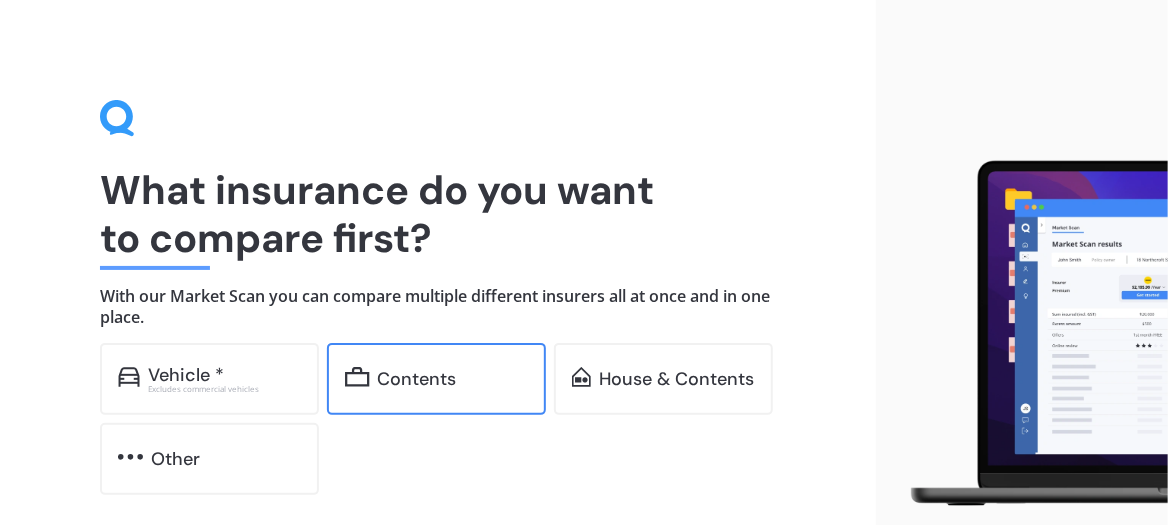 click on "Contents" at bounding box center (417, 379) 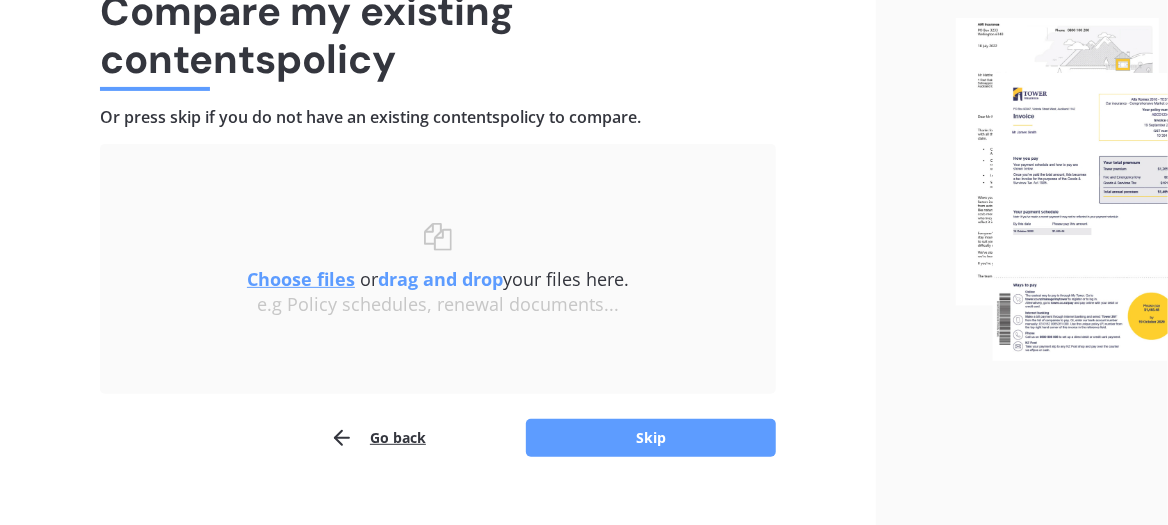 scroll, scrollTop: 211, scrollLeft: 0, axis: vertical 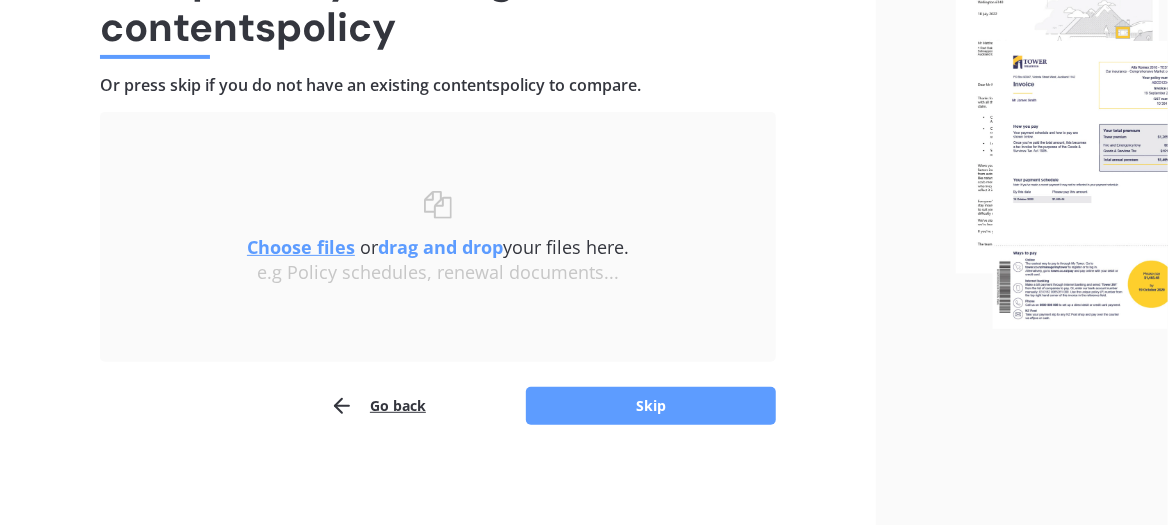 click on "Choose files" at bounding box center (301, 247) 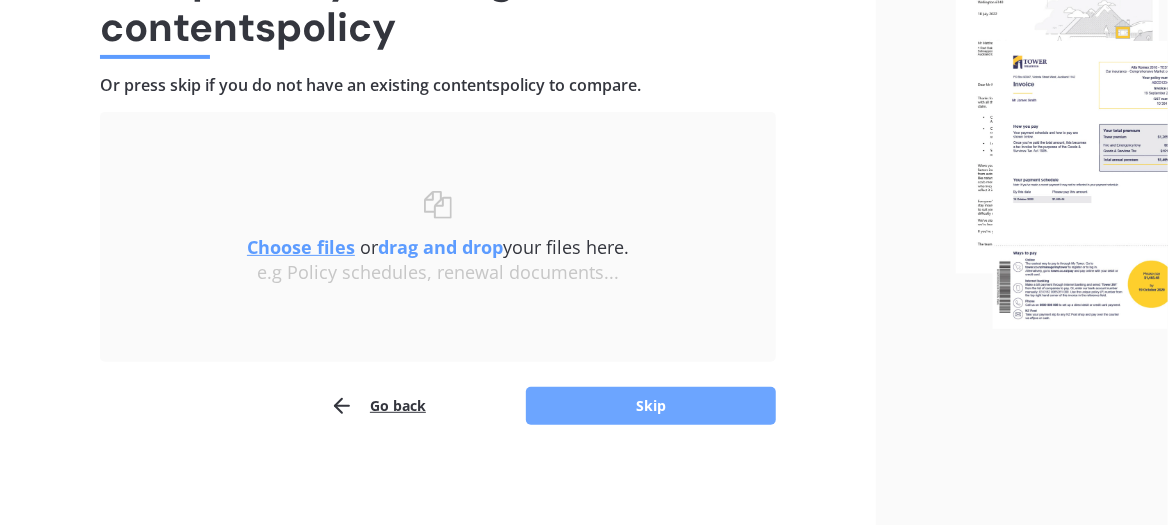 click on "Skip" at bounding box center [651, 406] 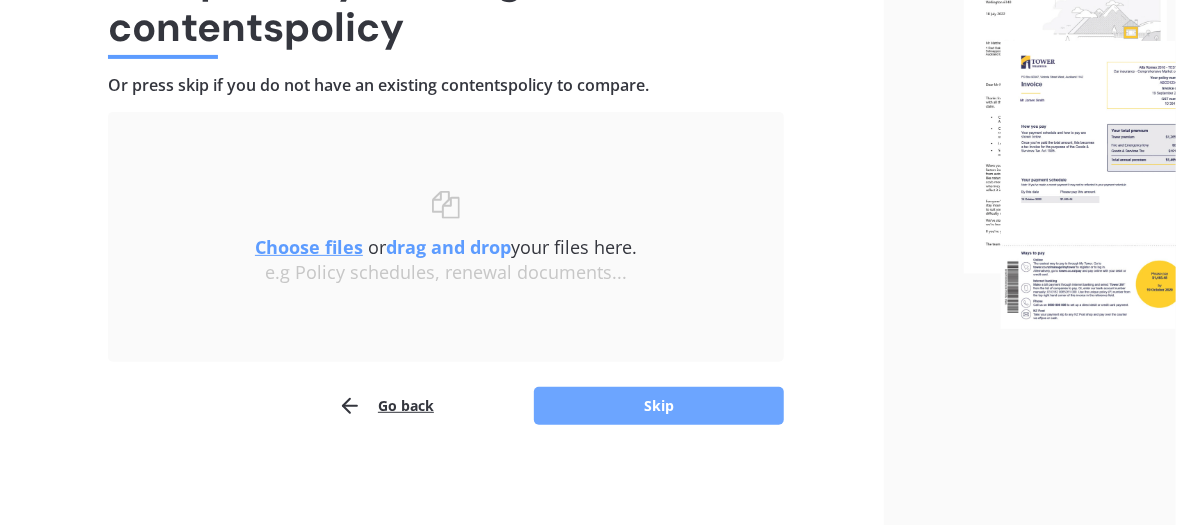 scroll, scrollTop: 0, scrollLeft: 0, axis: both 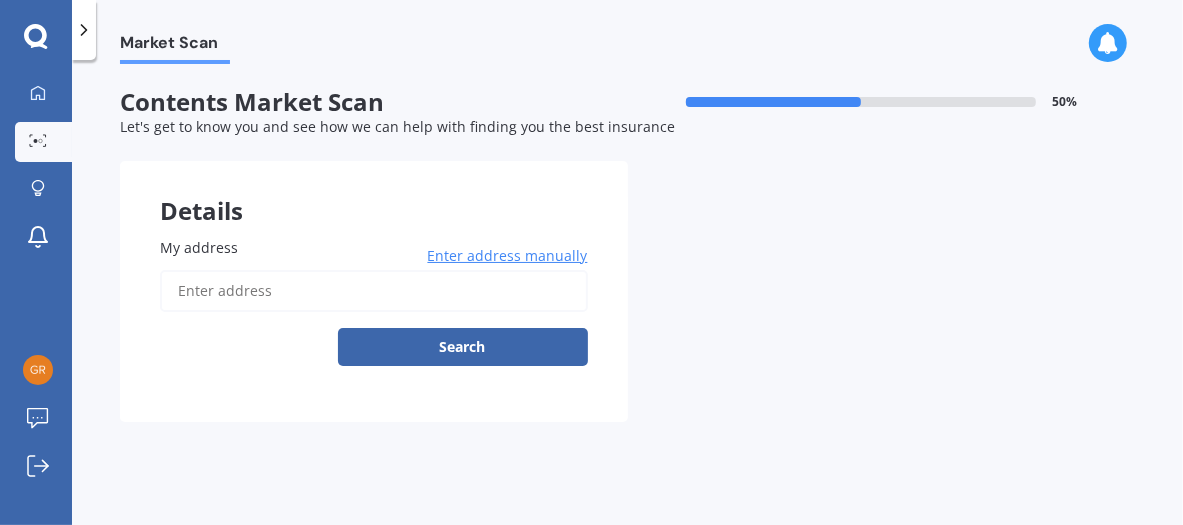 click on "My address" at bounding box center [374, 291] 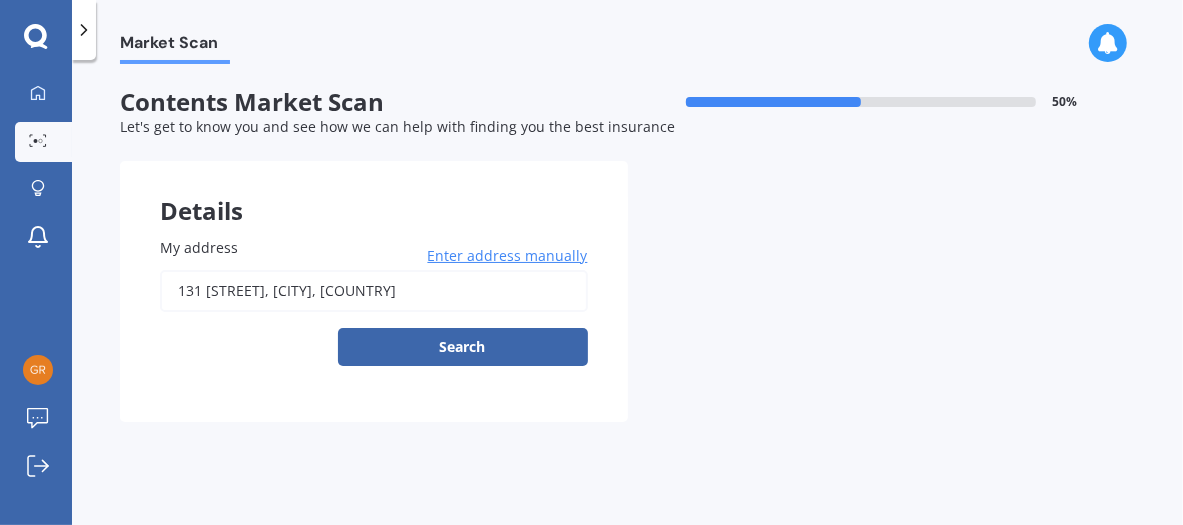 type on "[NUMBER] [STREET], [CITY] [POSTAL_CODE]" 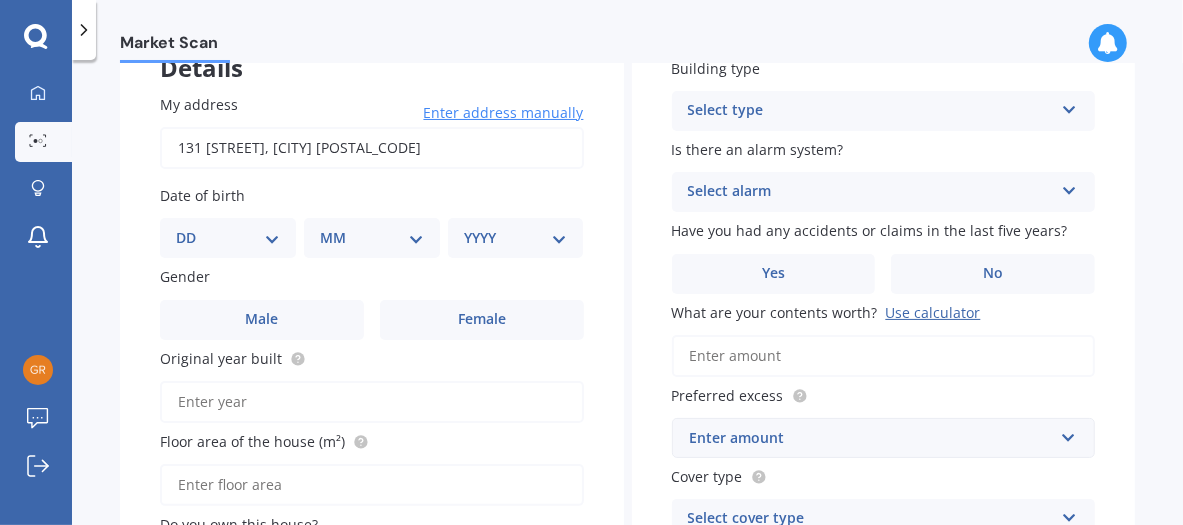 scroll, scrollTop: 153, scrollLeft: 0, axis: vertical 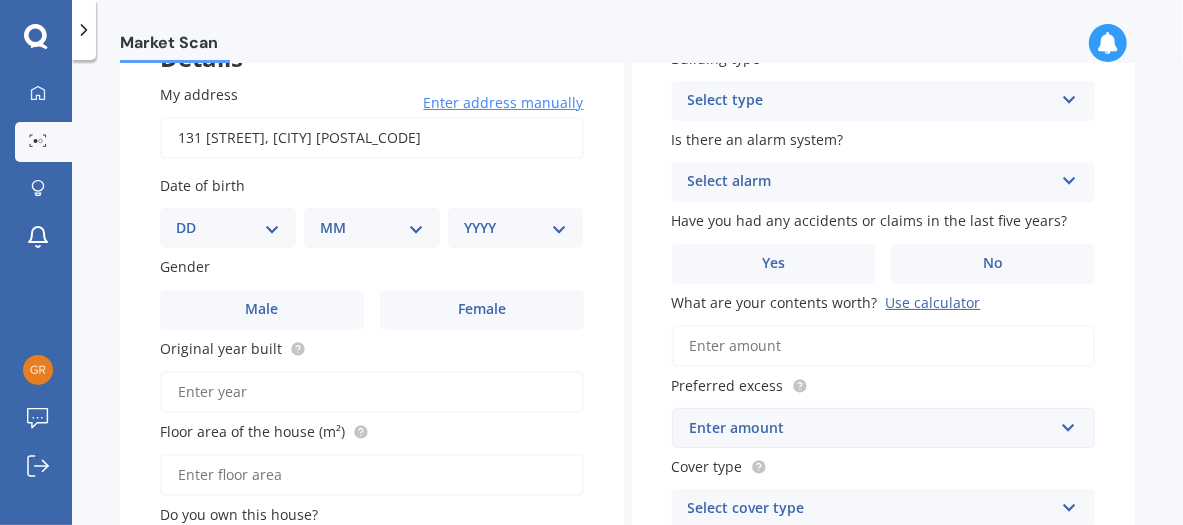 click on "DD 01 02 03 04 05 06 07 08 09 10 11 12 13 14 15 16 17 18 19 20 21 22 23 24 25 26 27 28 29 30 31" at bounding box center (228, 228) 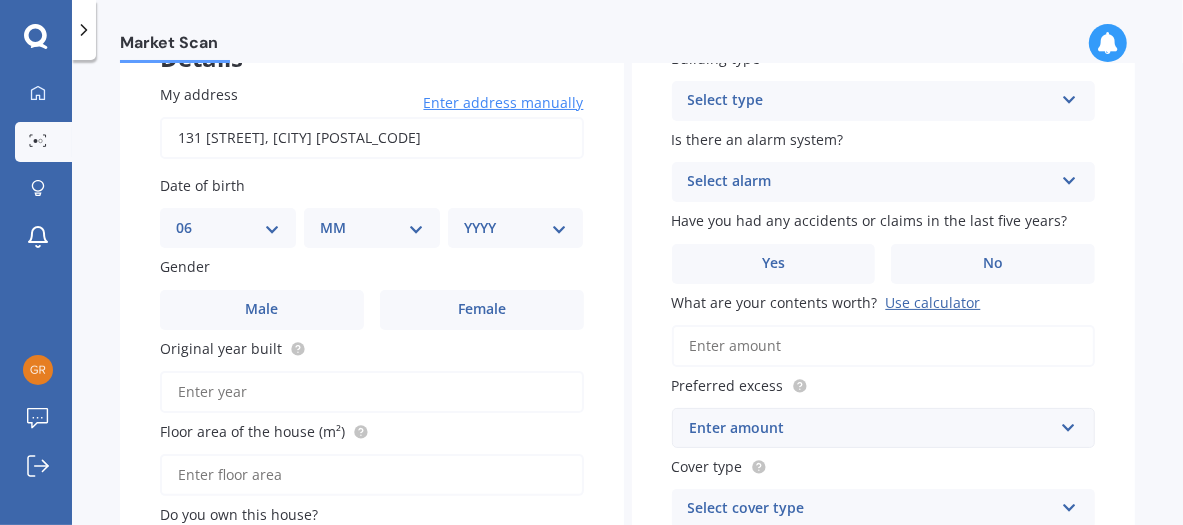 click on "DD 01 02 03 04 05 06 07 08 09 10 11 12 13 14 15 16 17 18 19 20 21 22 23 24 25 26 27 28 29 30 31" at bounding box center [228, 228] 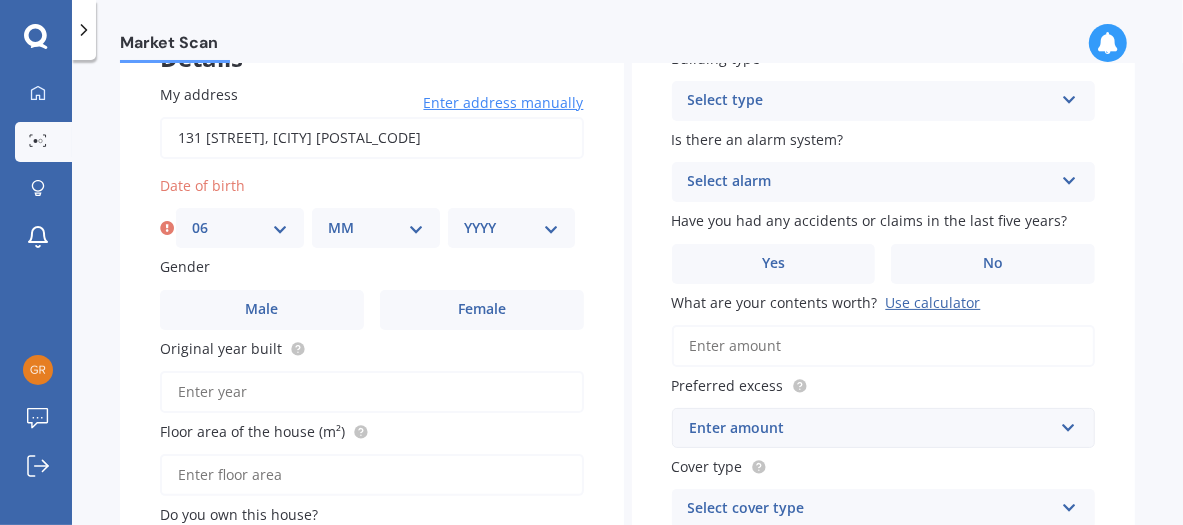 click on "MM 01 02 03 04 05 06 07 08 09 10 11 12" at bounding box center [376, 228] 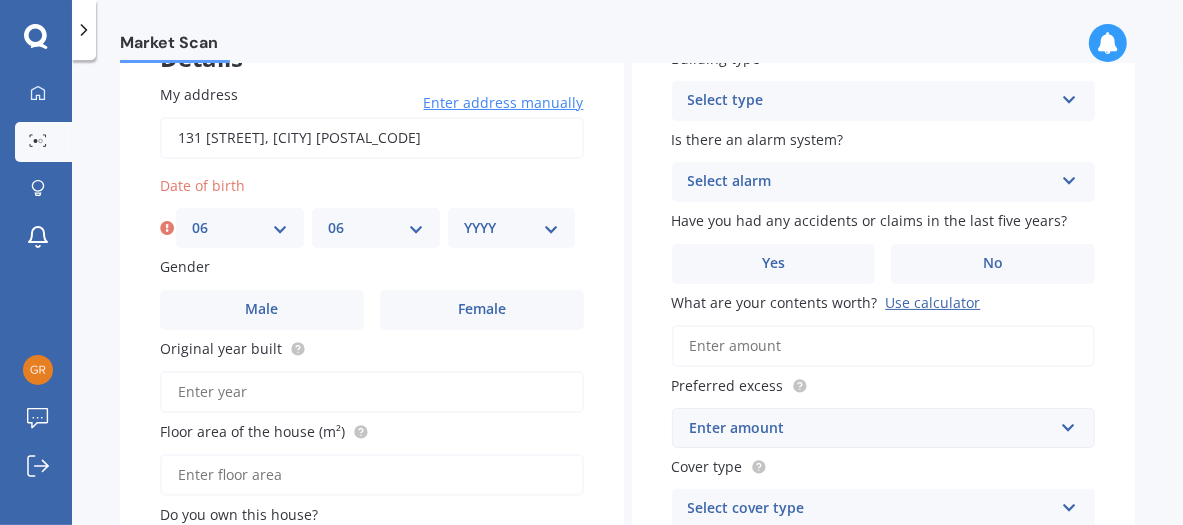 click on "MM 01 02 03 04 05 06 07 08 09 10 11 12" at bounding box center [376, 228] 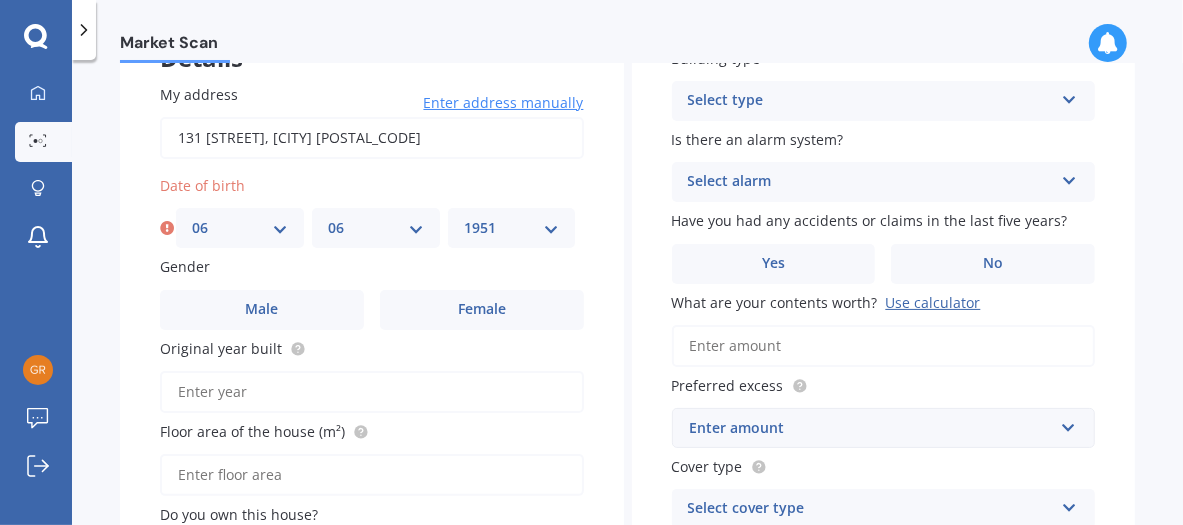 click on "YYYY 2009 2008 2007 2006 2005 2004 2003 2002 2001 2000 1999 1998 1997 1996 1995 1994 1993 1992 1991 1990 1989 1988 1987 1986 1985 1984 1983 1982 1981 1980 1979 1978 1977 1976 1975 1974 1973 1972 1971 1970 1969 1968 1967 1966 1965 1964 1963 1962 1961 1960 1959 1958 1957 1956 1955 1954 1953 1952 1951 1950 1949 1948 1947 1946 1945 1944 1943 1942 1941 1940 1939 1938 1937 1936 1935 1934 1933 1932 1931 1930 1929 1928 1927 1926 1925 1924 1923 1922 1921 1920 1919 1918 1917 1916 1915 1914 1913 1912 1911 1910" at bounding box center [512, 228] 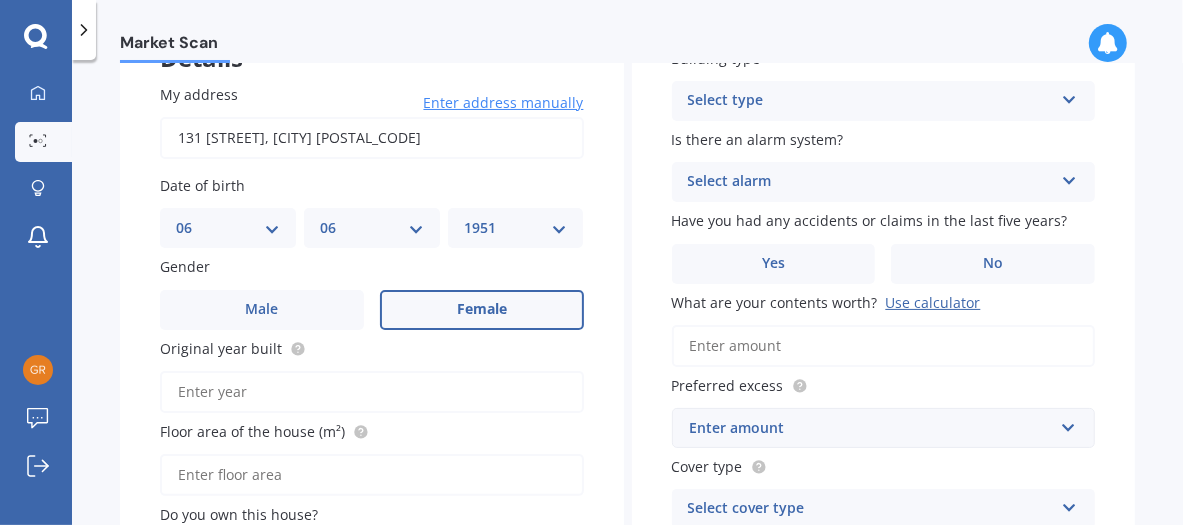 click on "Female" at bounding box center [482, 309] 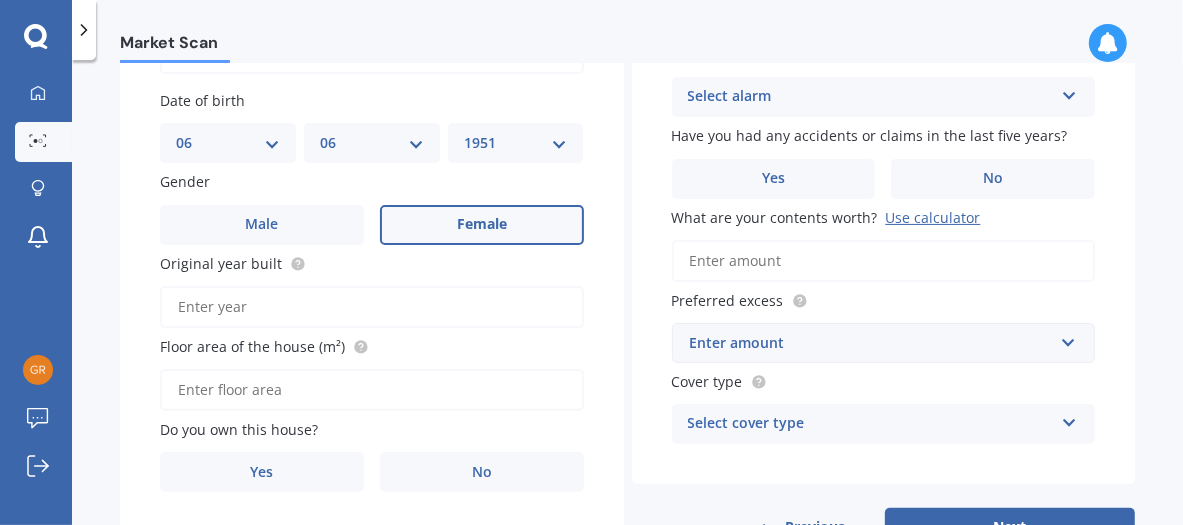 scroll, scrollTop: 310, scrollLeft: 0, axis: vertical 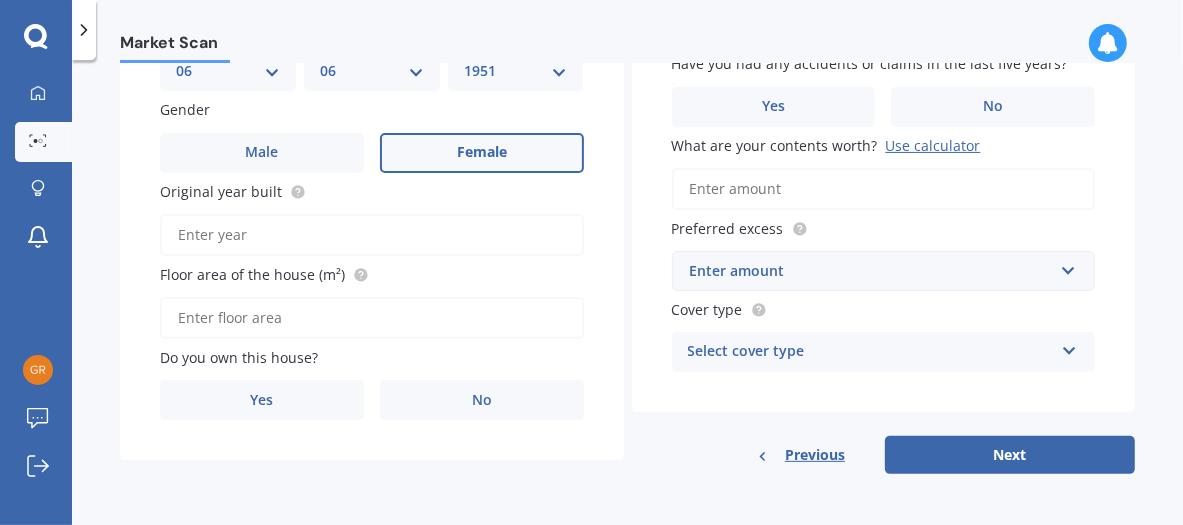 click on "Original year built" at bounding box center [372, 235] 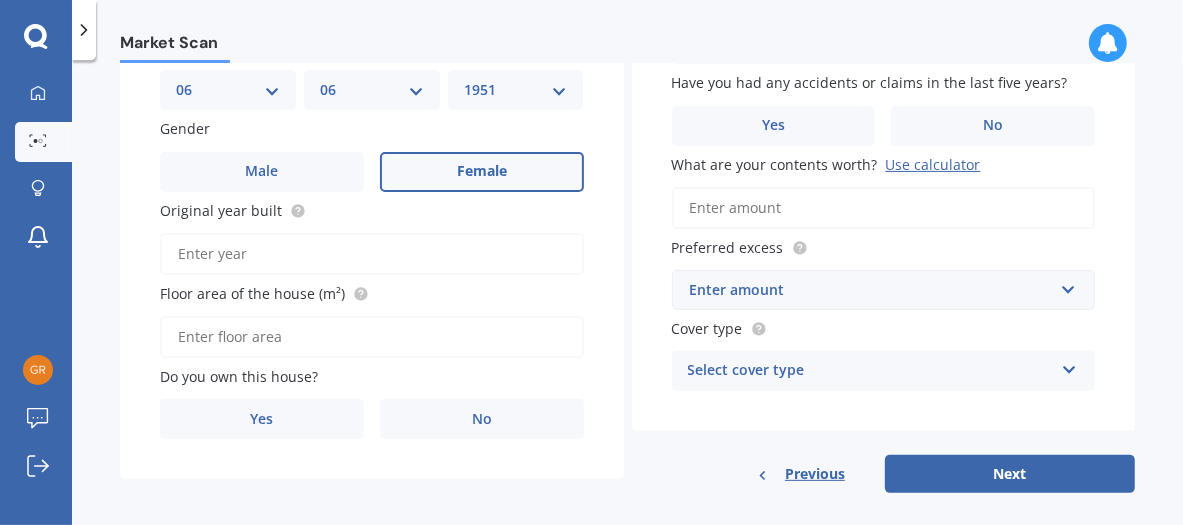scroll, scrollTop: 310, scrollLeft: 0, axis: vertical 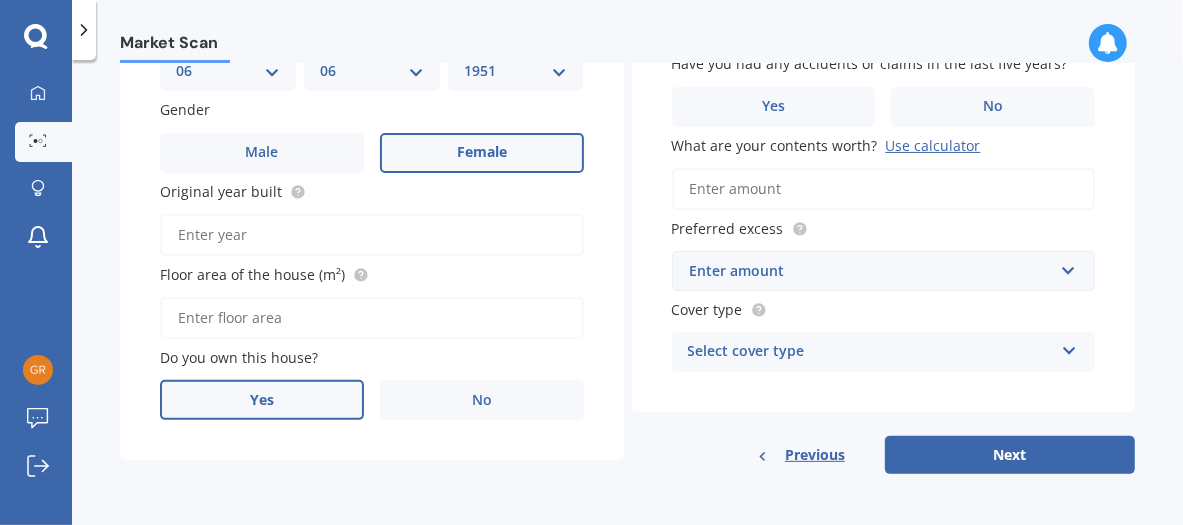 click on "Yes" at bounding box center [262, 400] 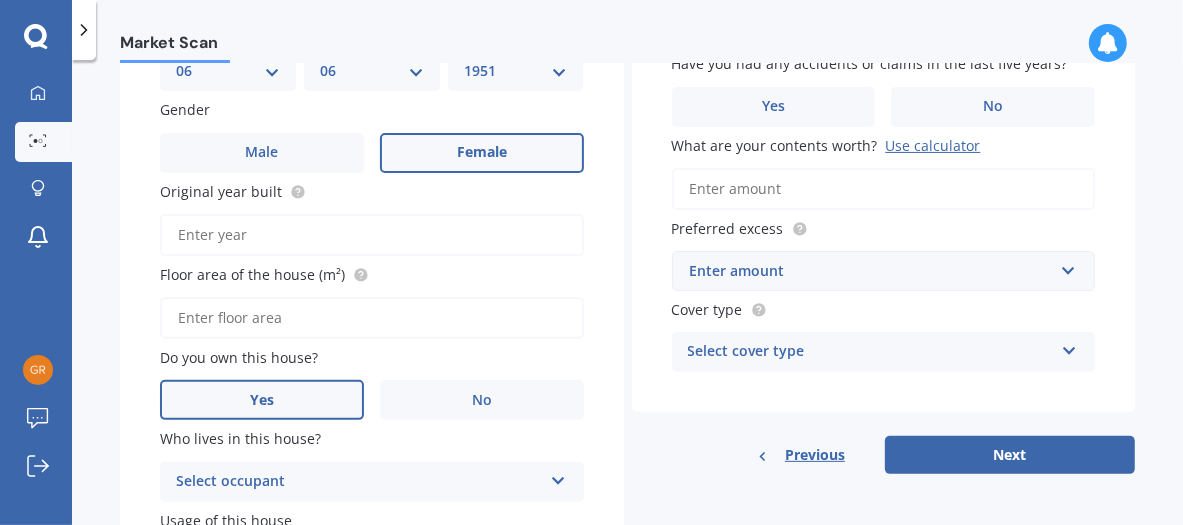 click on "Floor area of the house (m²)" at bounding box center (372, 318) 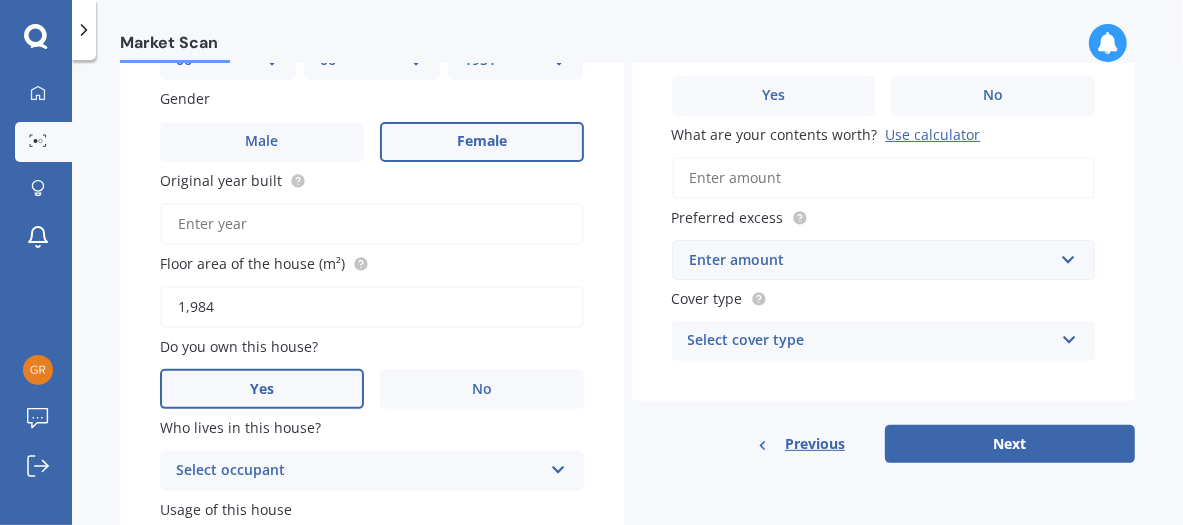 scroll, scrollTop: 333, scrollLeft: 0, axis: vertical 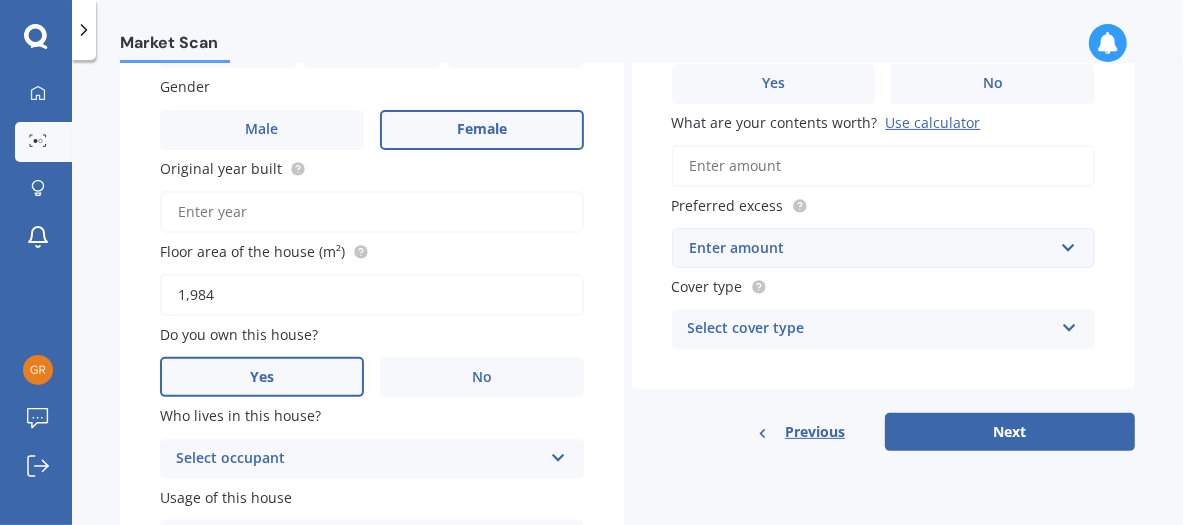click on "1,984" at bounding box center [372, 295] 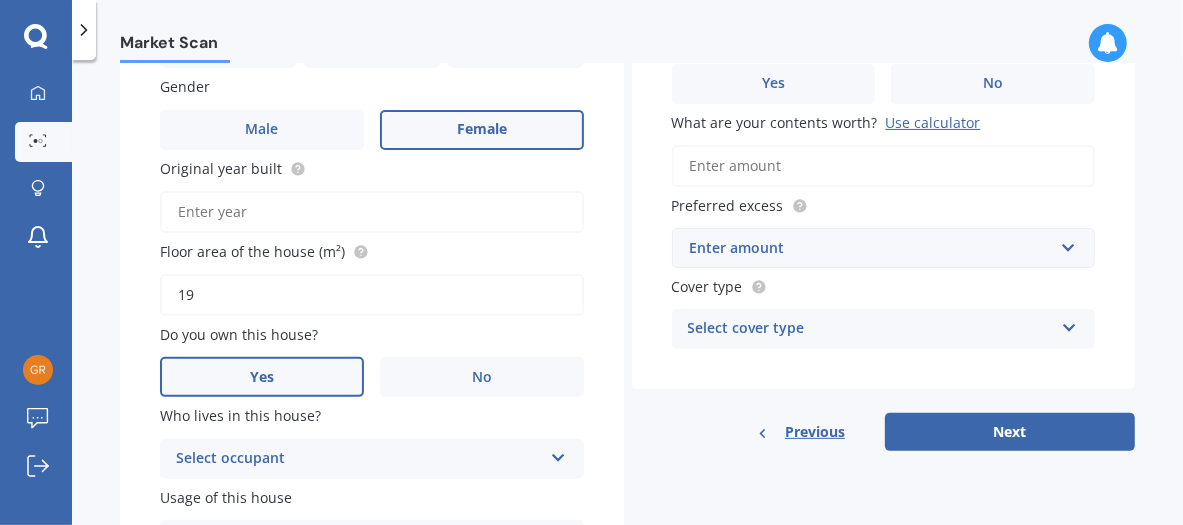 type on "1" 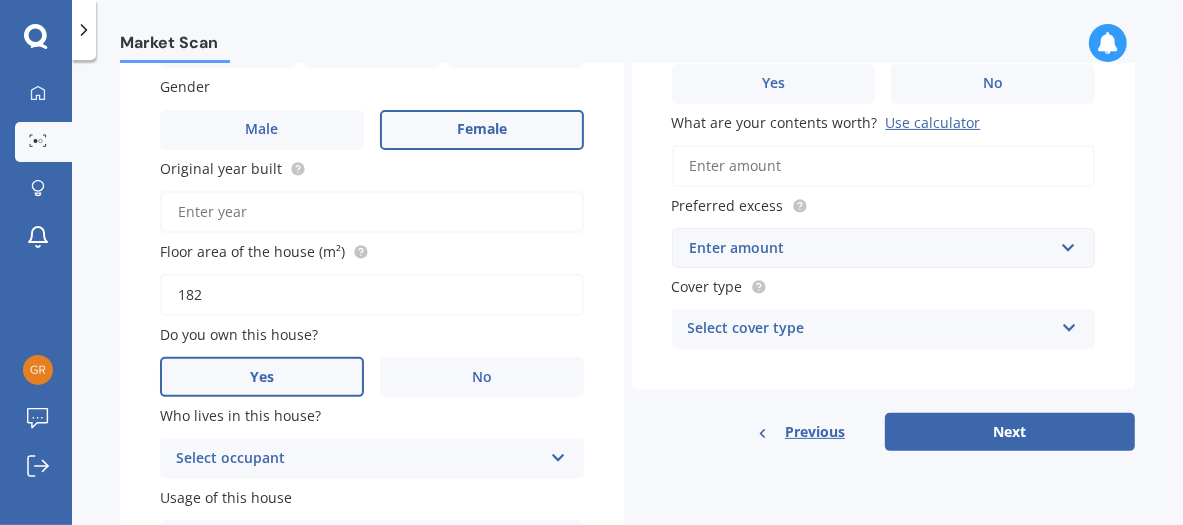 type on "182" 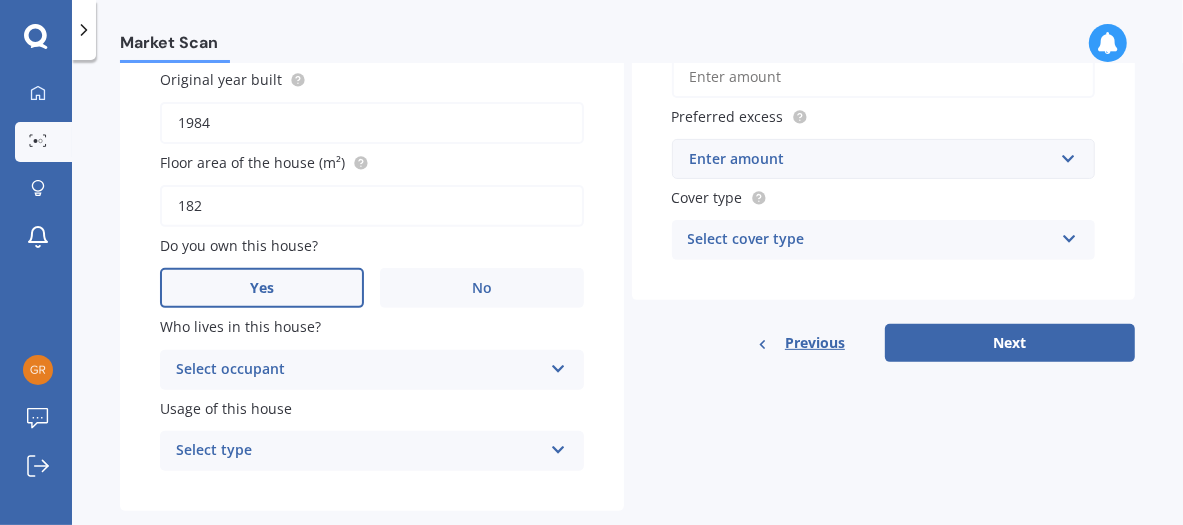 scroll, scrollTop: 457, scrollLeft: 0, axis: vertical 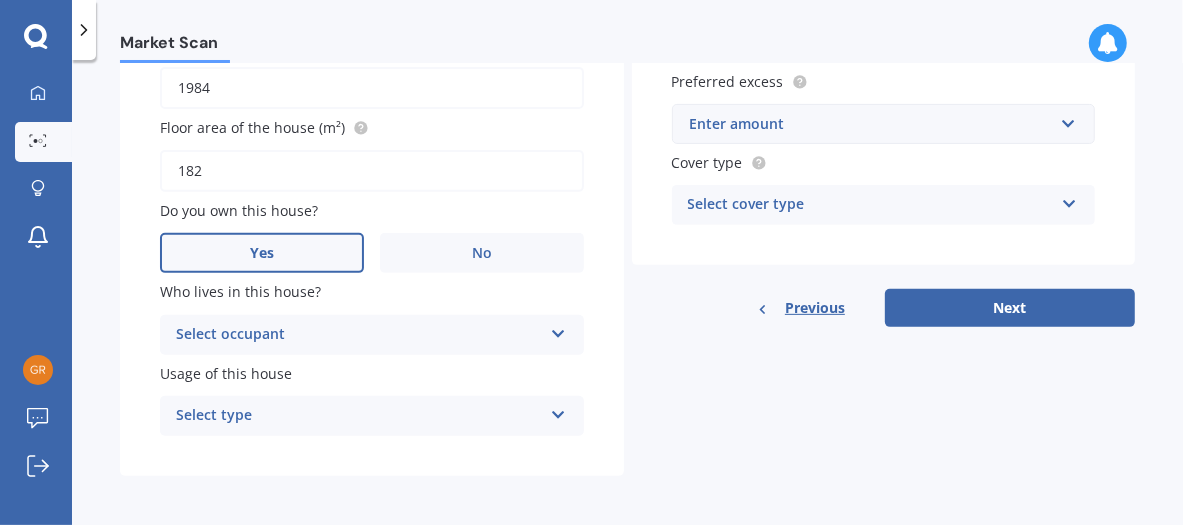type on "1984" 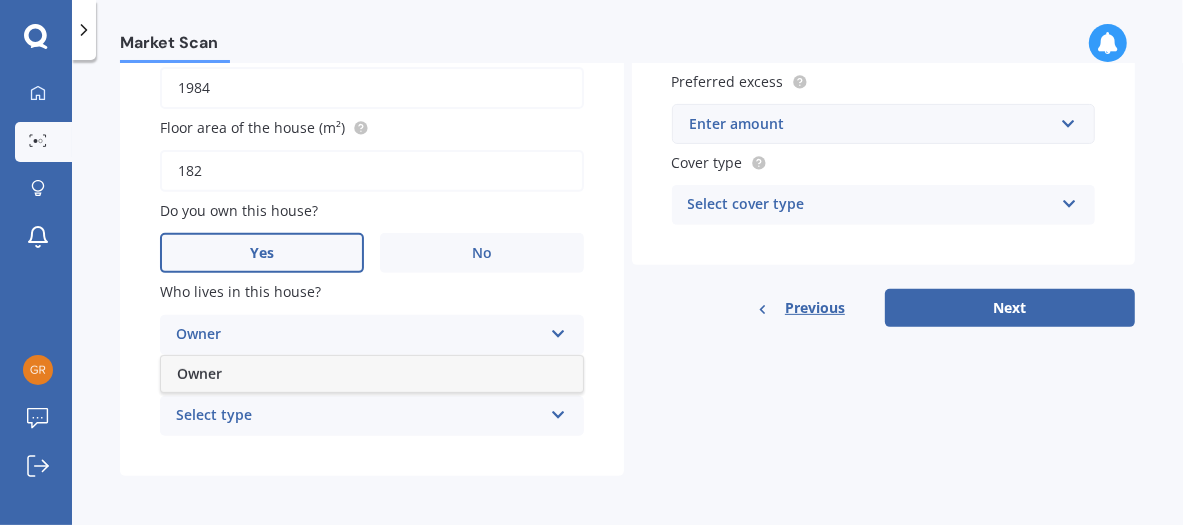 click on "Owner" at bounding box center [199, 373] 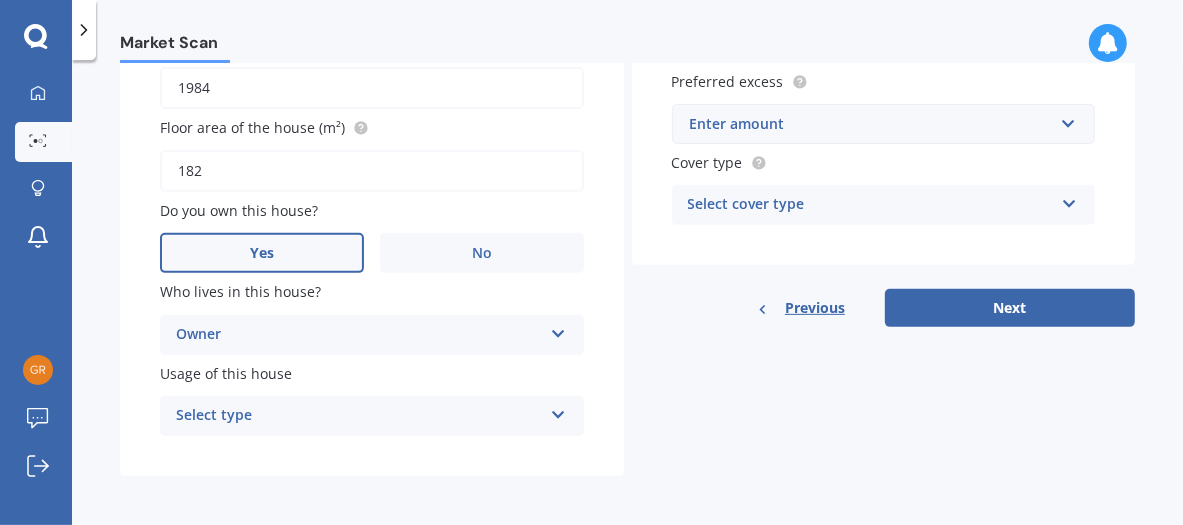 click on "Select type" at bounding box center (359, 416) 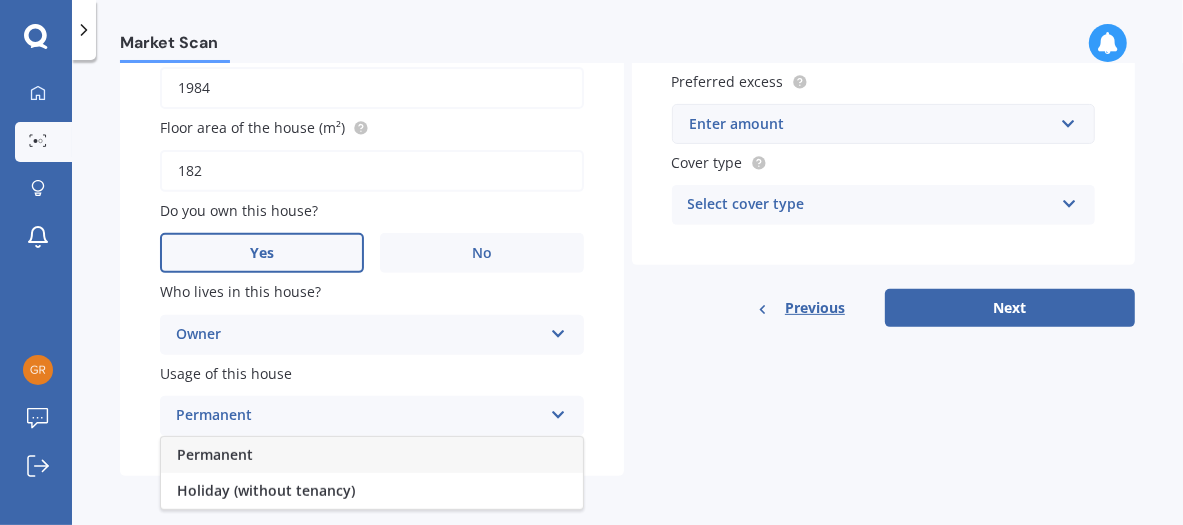 click on "Permanent" at bounding box center [215, 454] 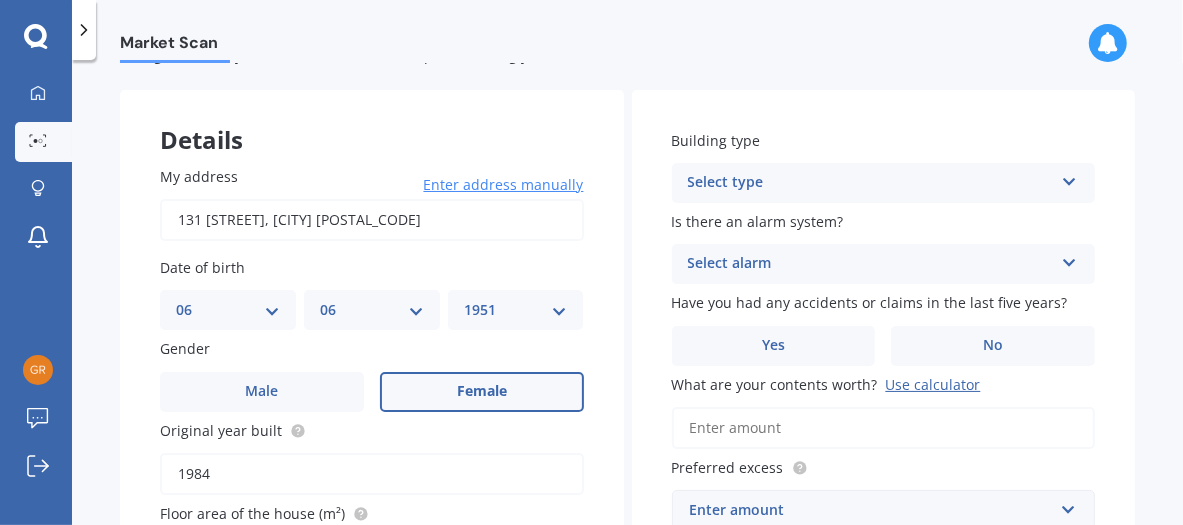 scroll, scrollTop: 63, scrollLeft: 0, axis: vertical 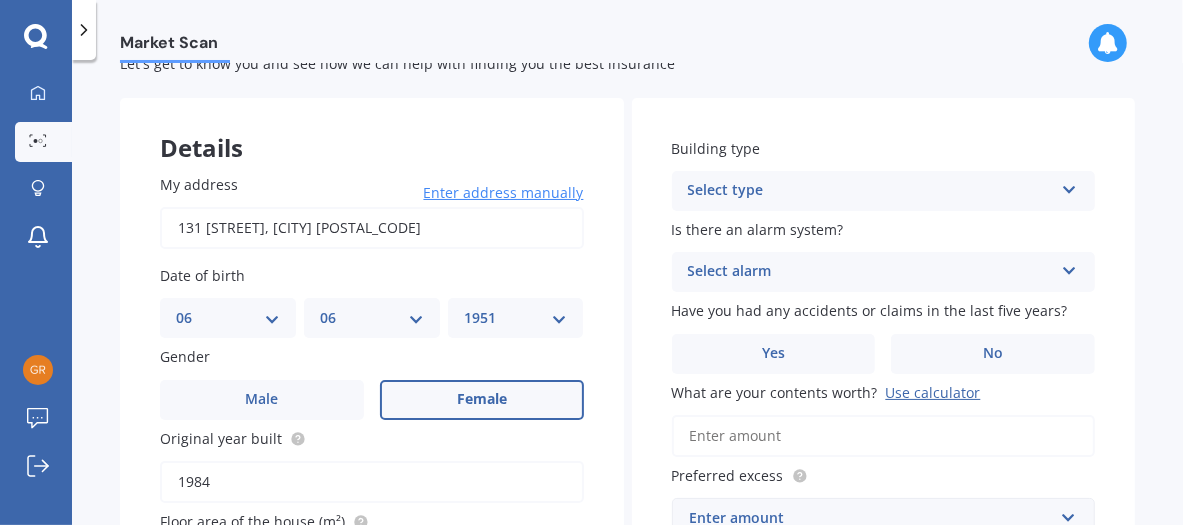 click at bounding box center (1069, 186) 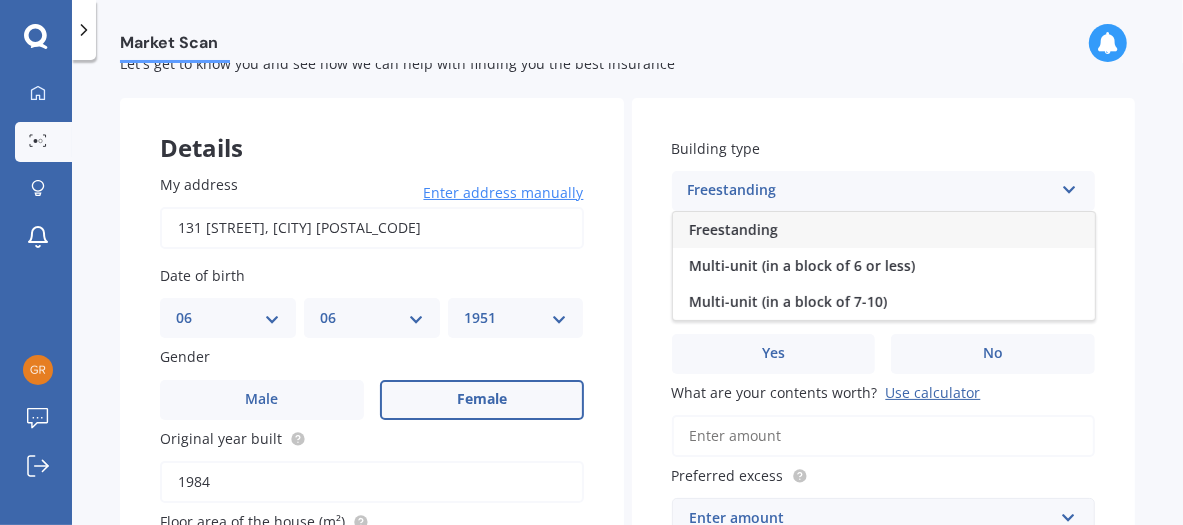 click on "Freestanding" at bounding box center (733, 229) 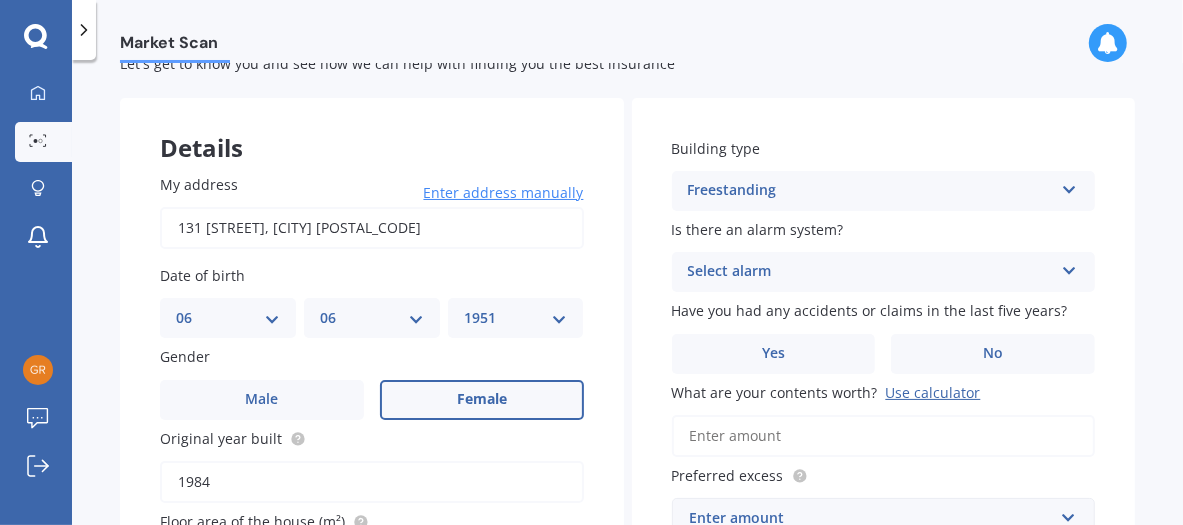 click at bounding box center (1069, 267) 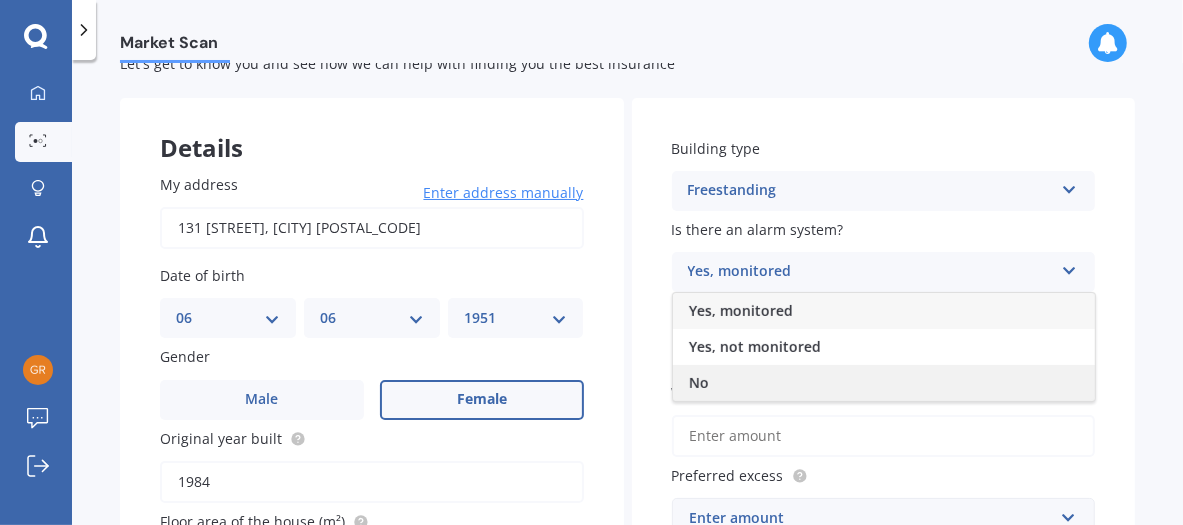 click on "No" at bounding box center (699, 382) 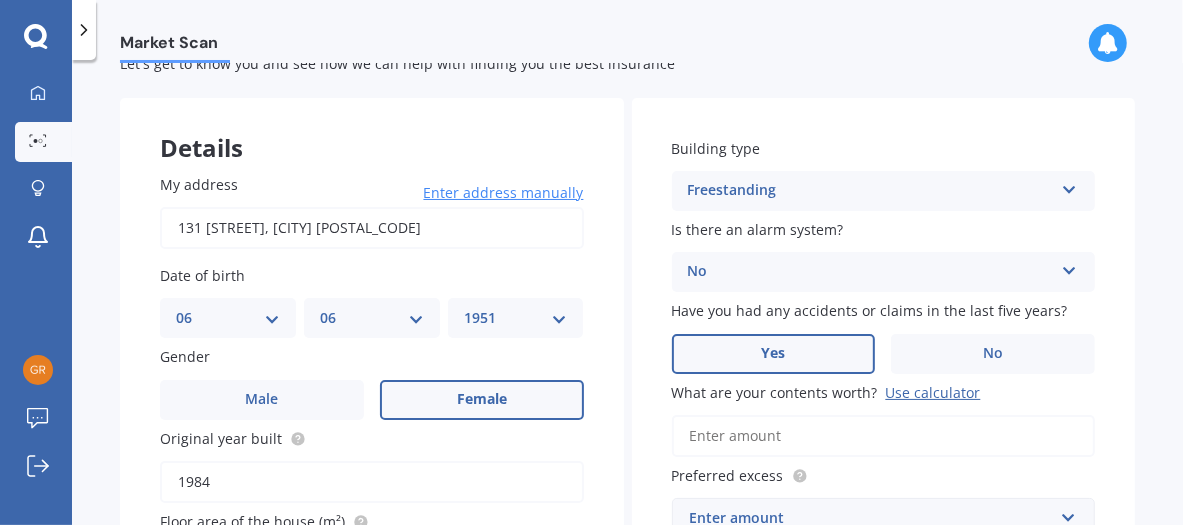click on "Yes" at bounding box center (774, 354) 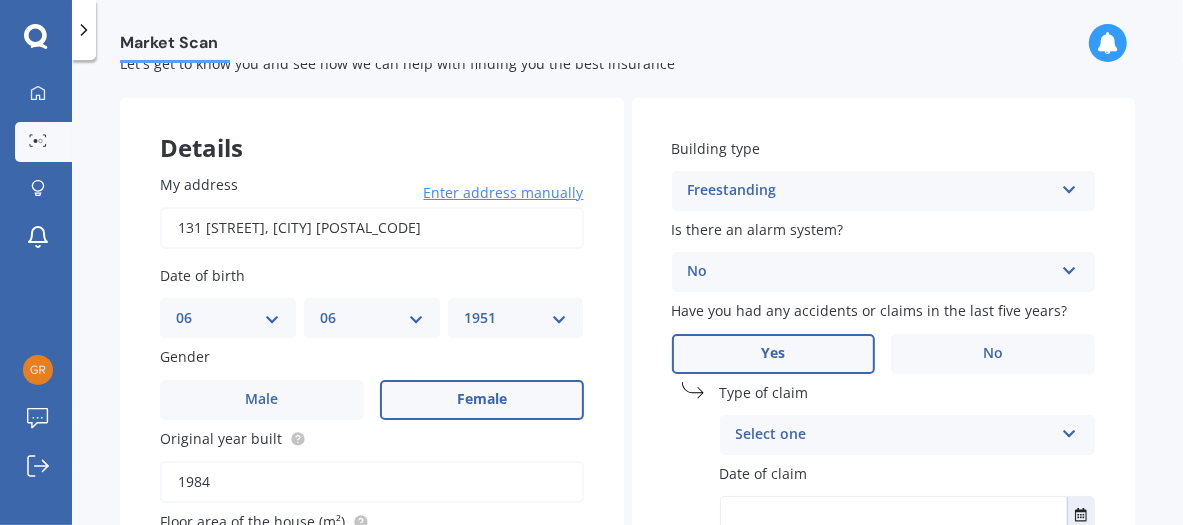 click at bounding box center [1069, 430] 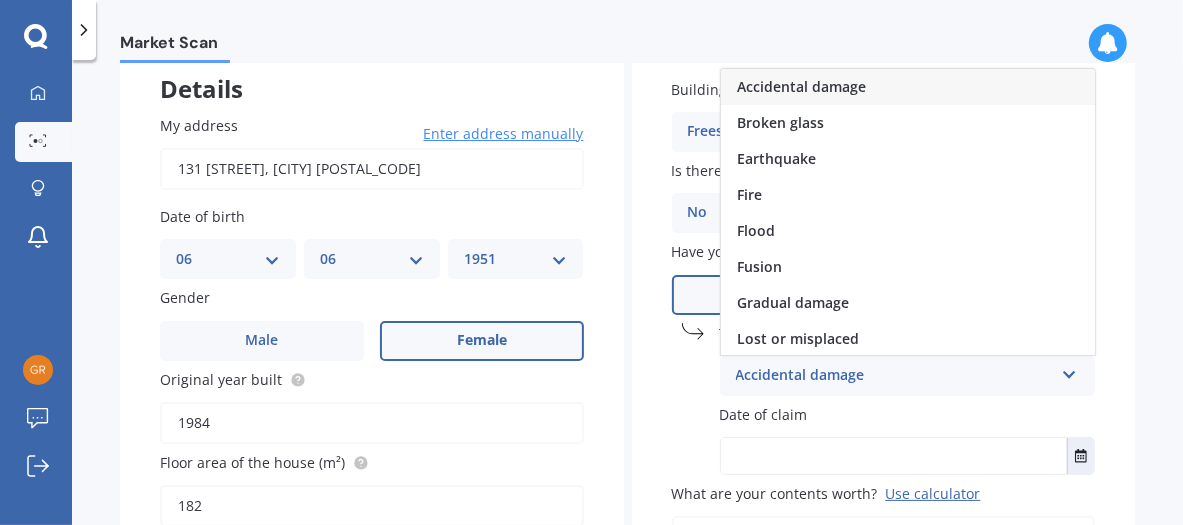 scroll, scrollTop: 135, scrollLeft: 0, axis: vertical 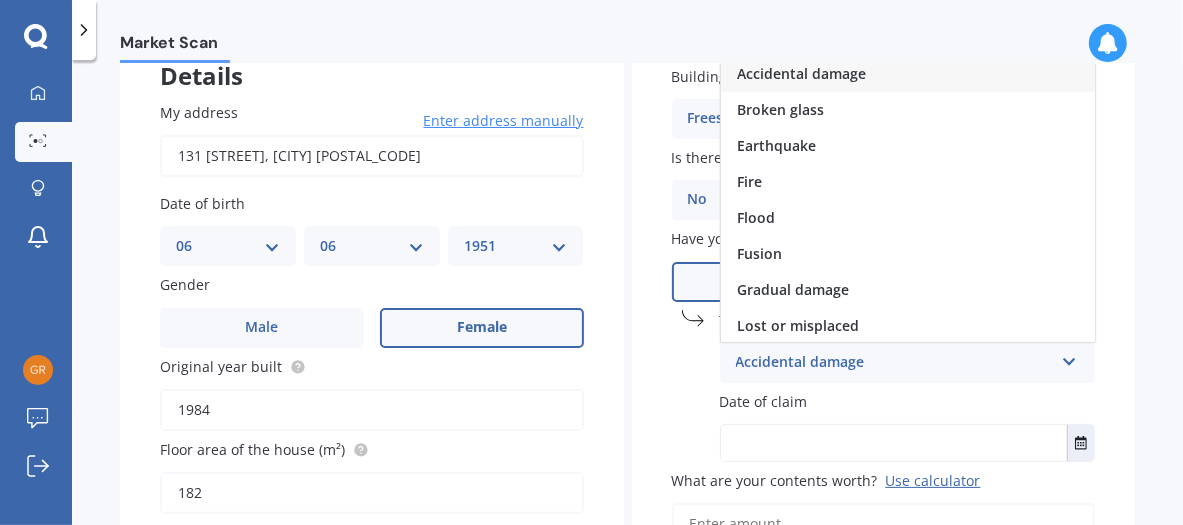 click on "Accidental damage" at bounding box center [895, 363] 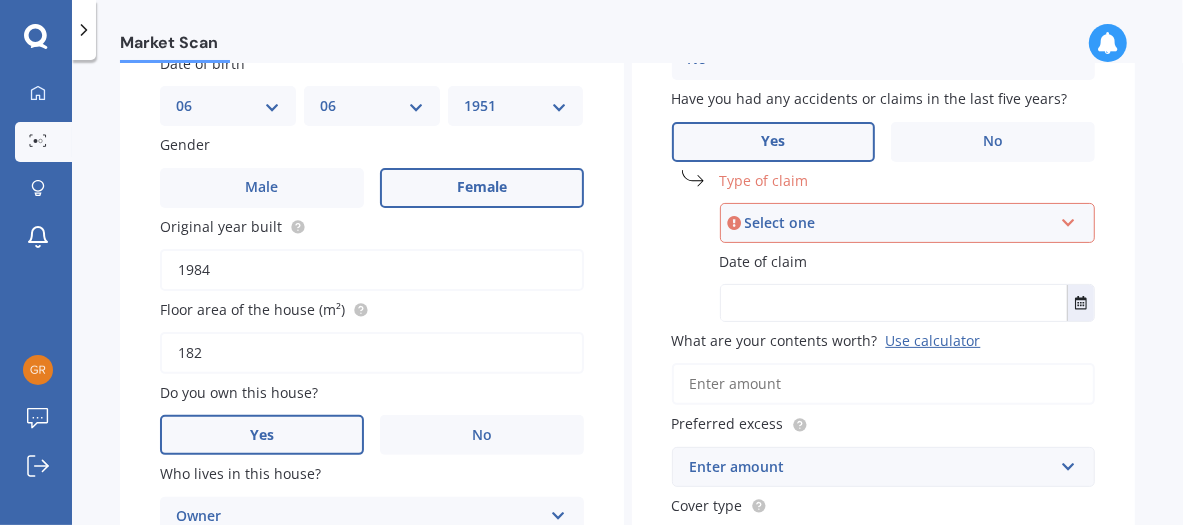 scroll, scrollTop: 279, scrollLeft: 0, axis: vertical 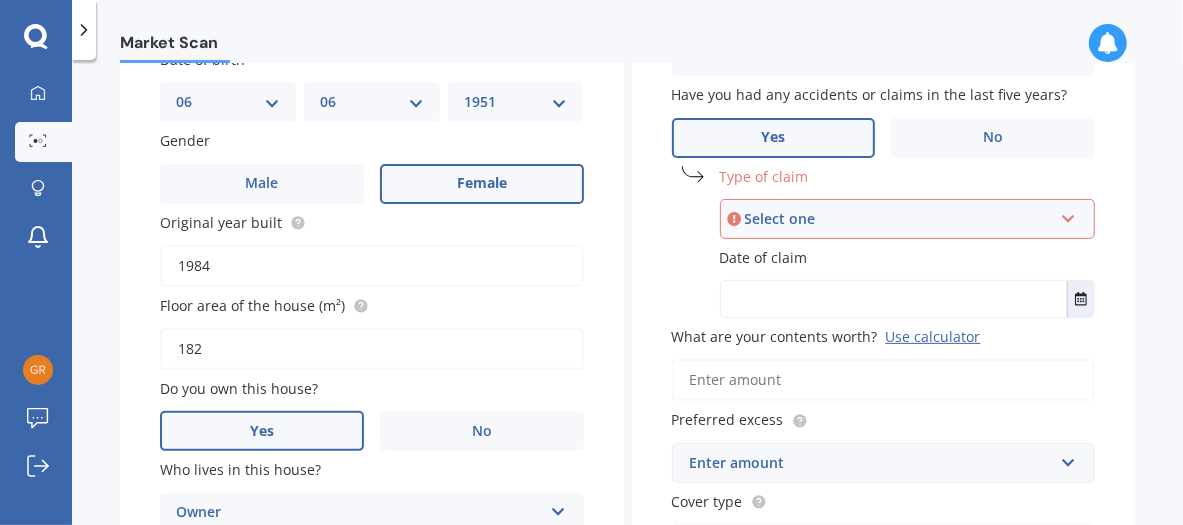 click on "Select one" at bounding box center (899, 219) 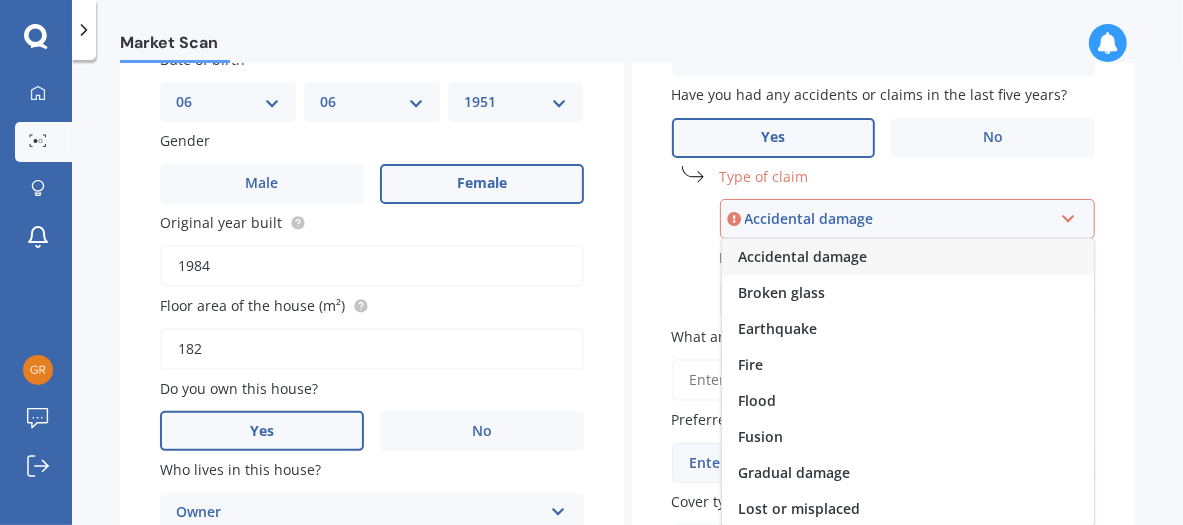 click on "Accidental damage" at bounding box center [802, 256] 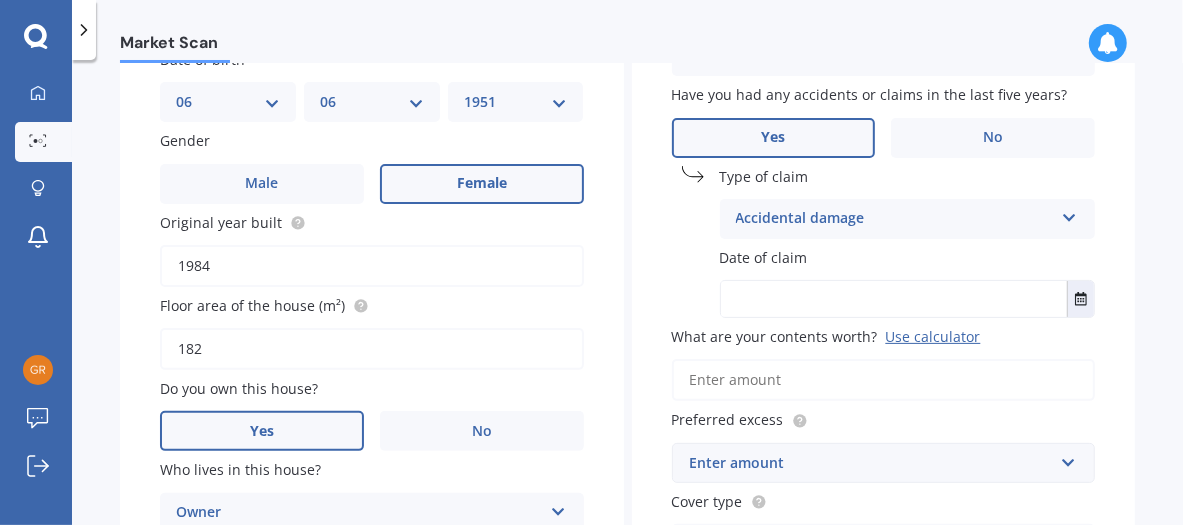 click at bounding box center [894, 299] 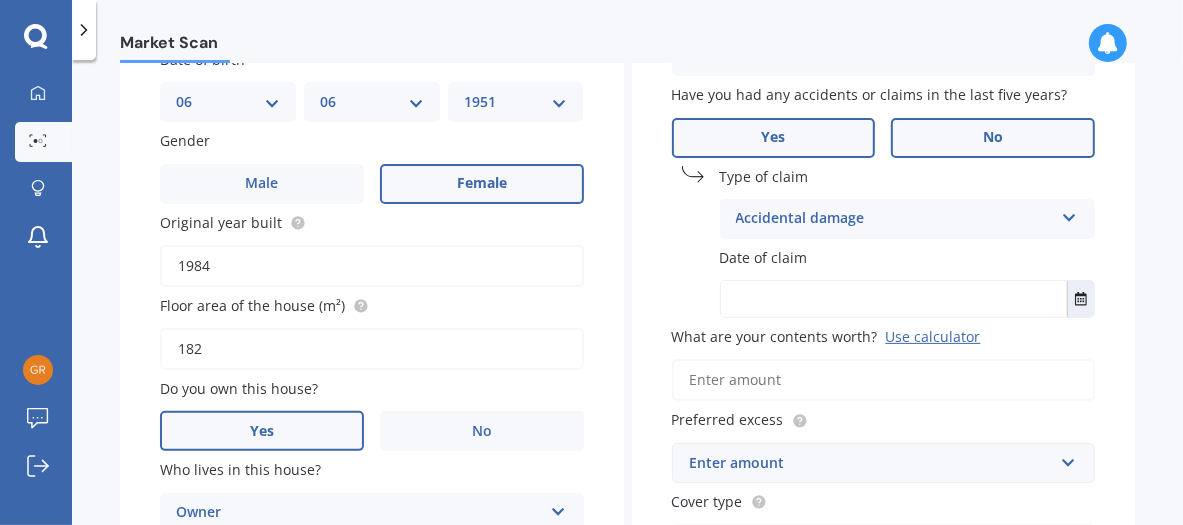 click on "No" at bounding box center [993, 137] 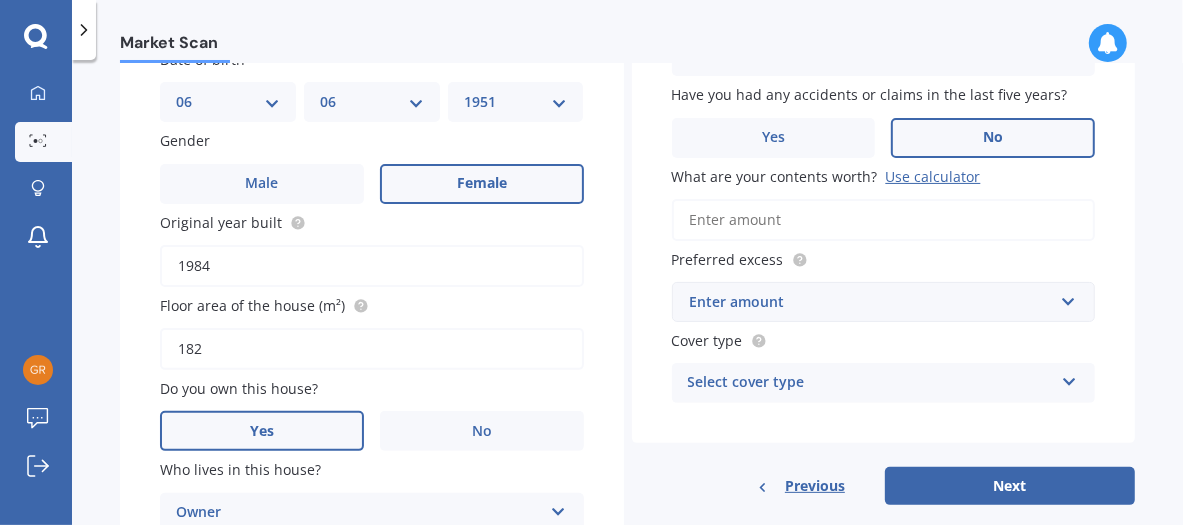 click on "What are your contents worth? Use calculator" at bounding box center [884, 220] 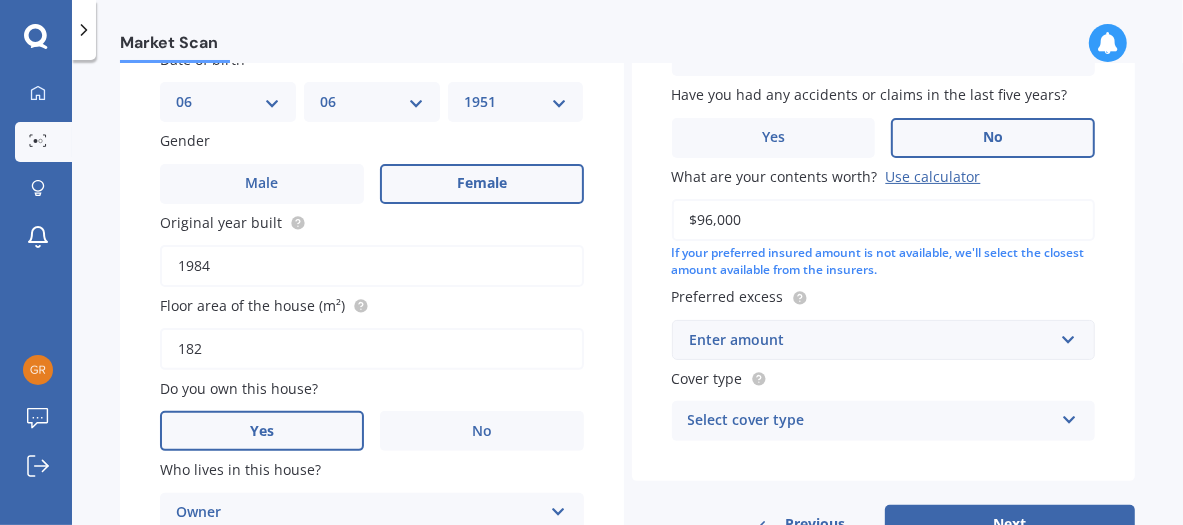 type on "$96,000" 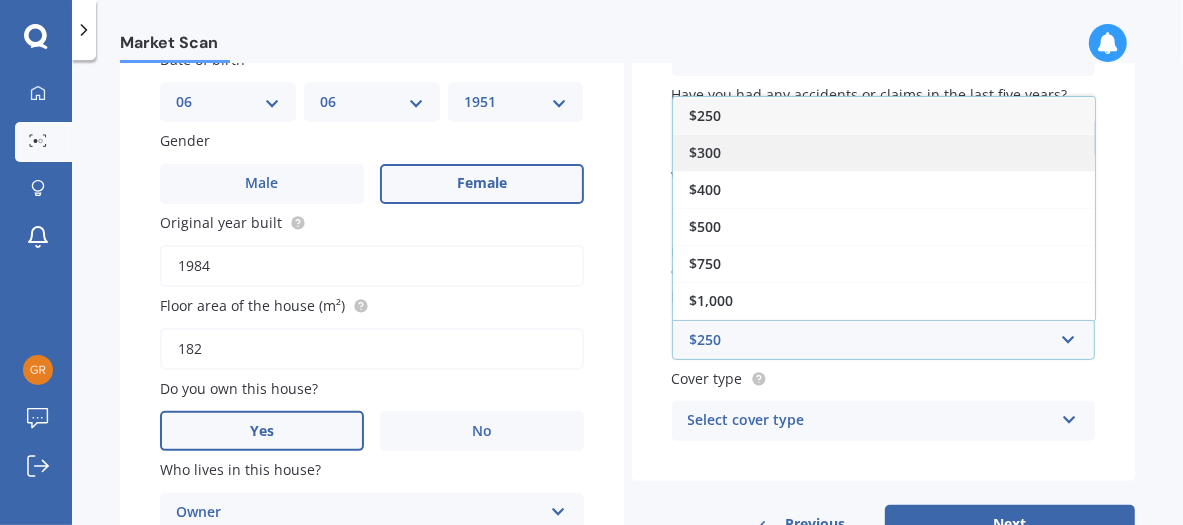 click on "$300" at bounding box center [705, 152] 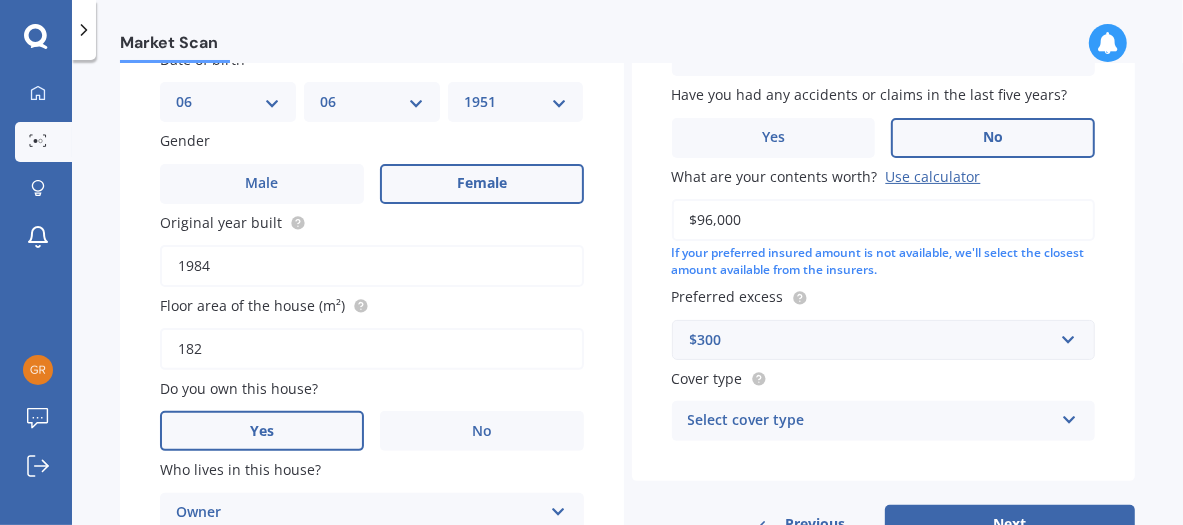 click on "Select cover type" at bounding box center (871, 421) 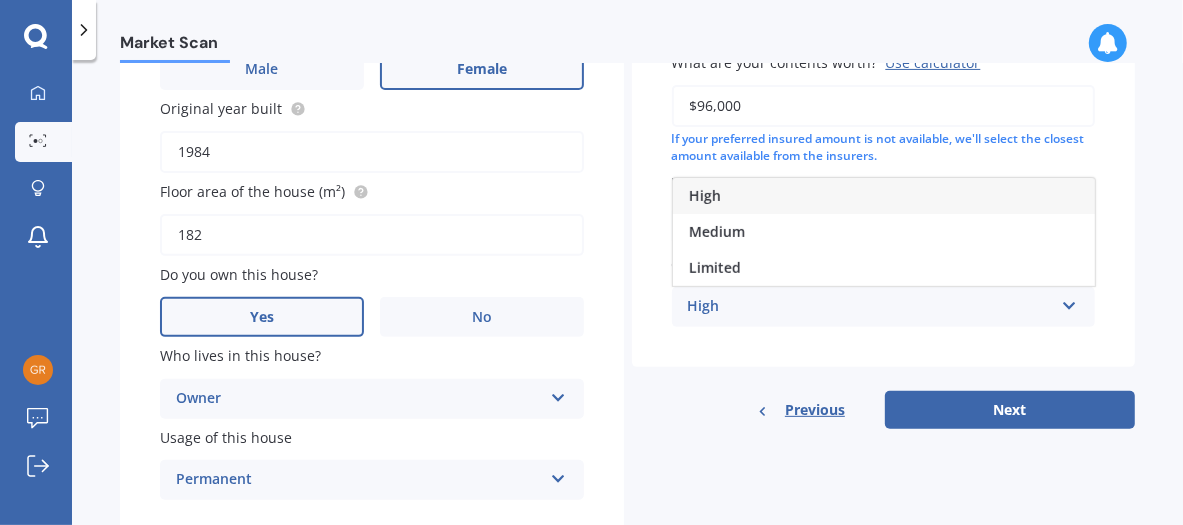 scroll, scrollTop: 393, scrollLeft: 0, axis: vertical 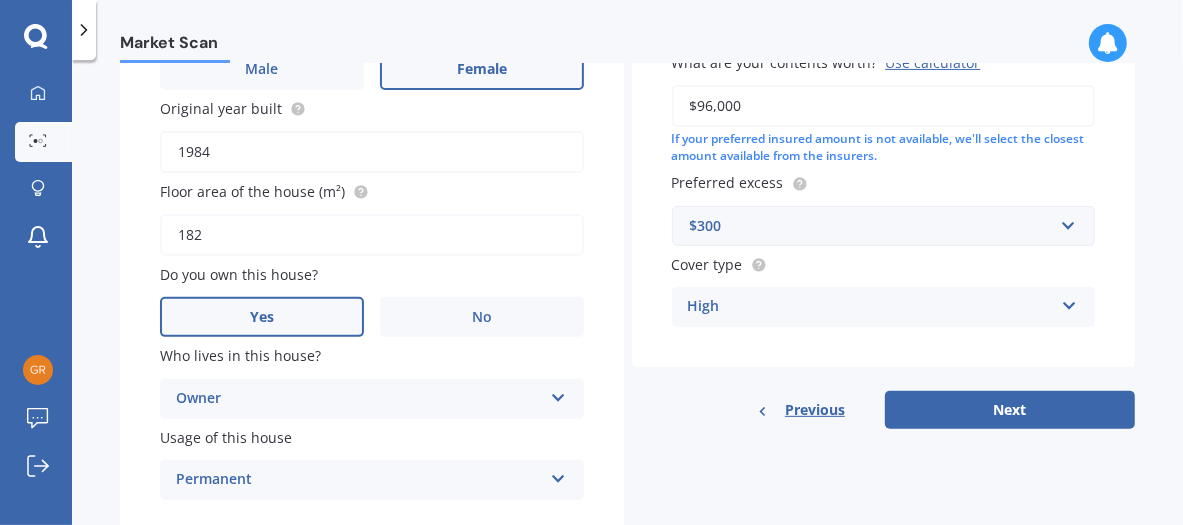 click 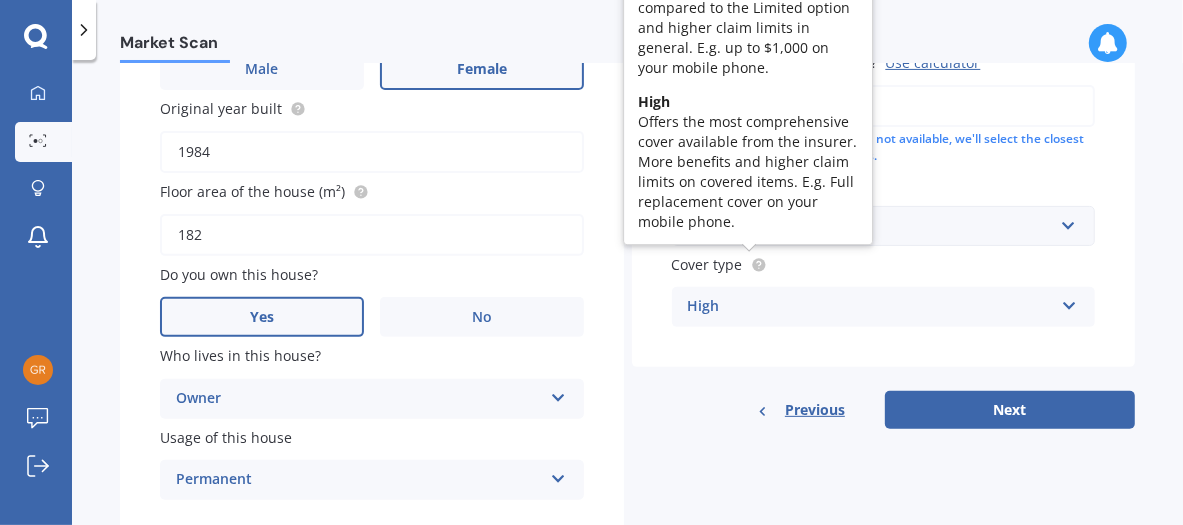 click on "Cover type" at bounding box center [880, 264] 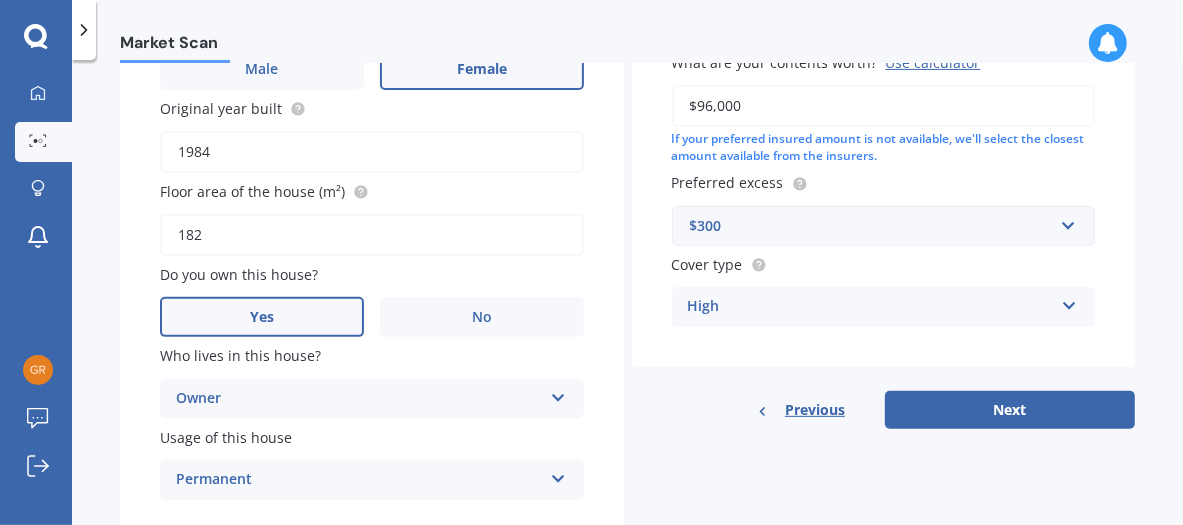 click on "High" at bounding box center (871, 307) 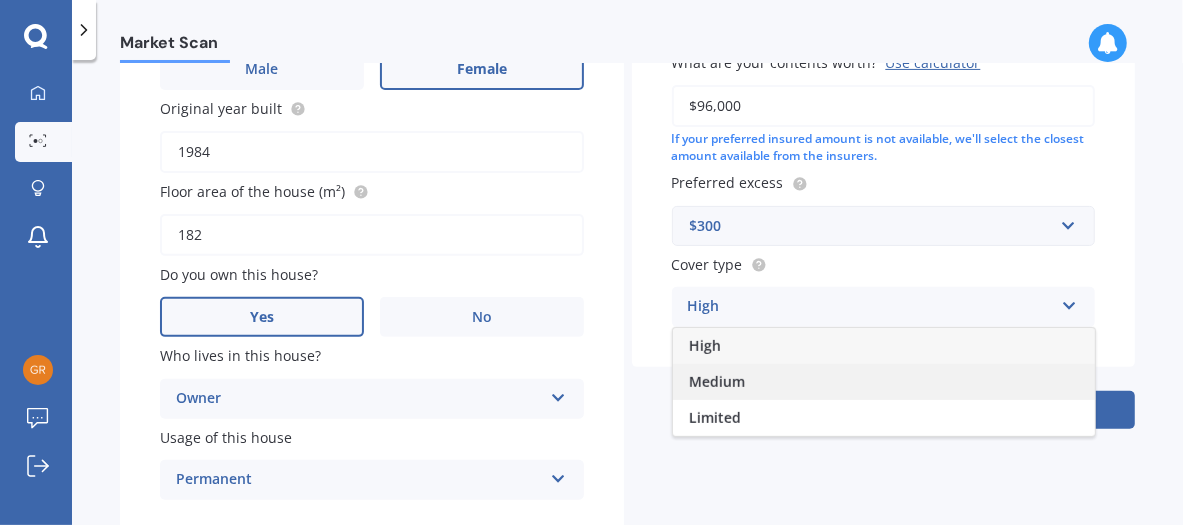 click on "Medium" at bounding box center [717, 381] 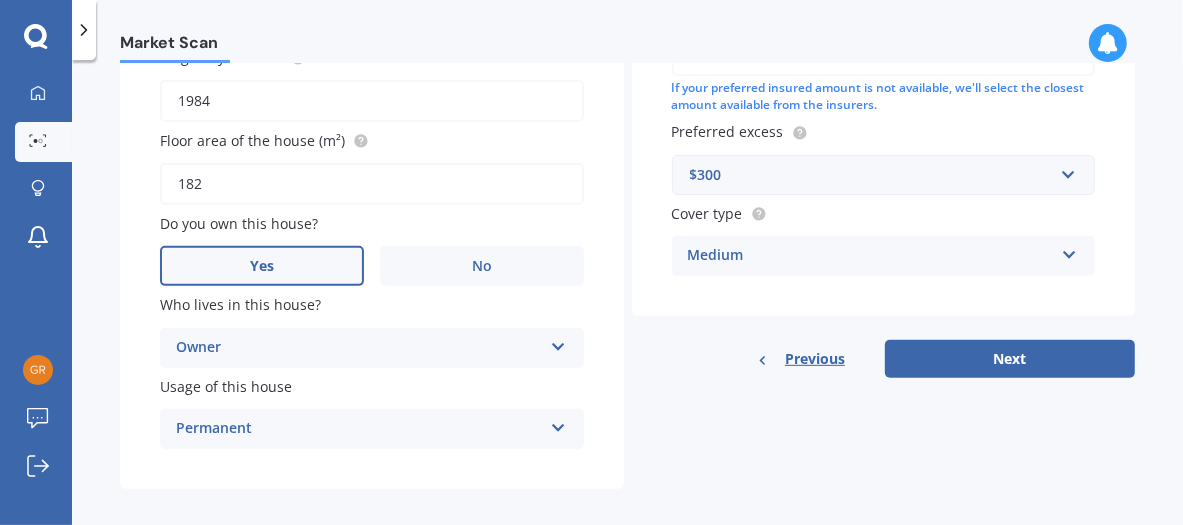 scroll, scrollTop: 457, scrollLeft: 0, axis: vertical 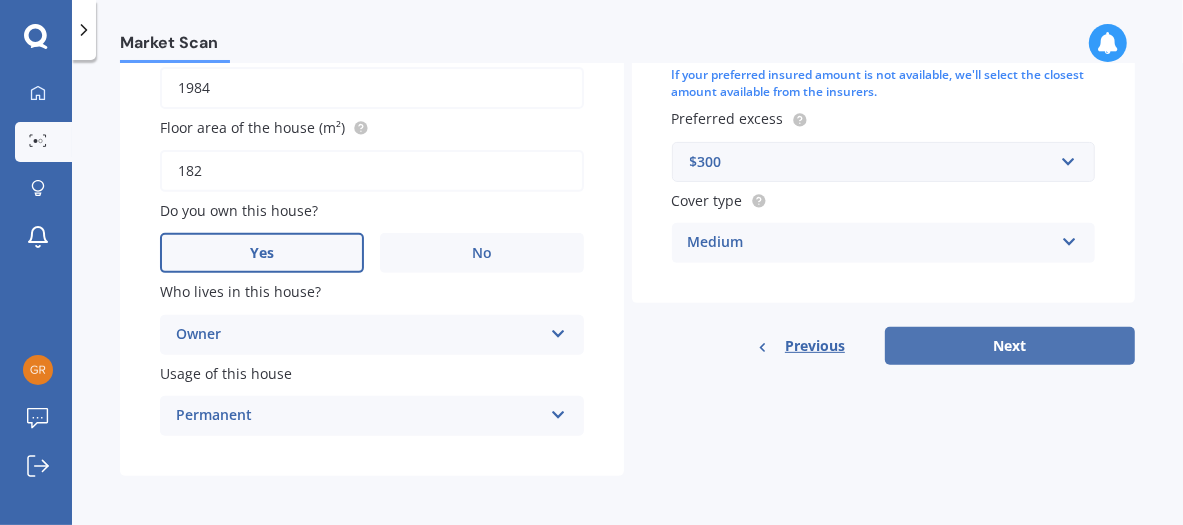 click on "Next" at bounding box center (1010, 346) 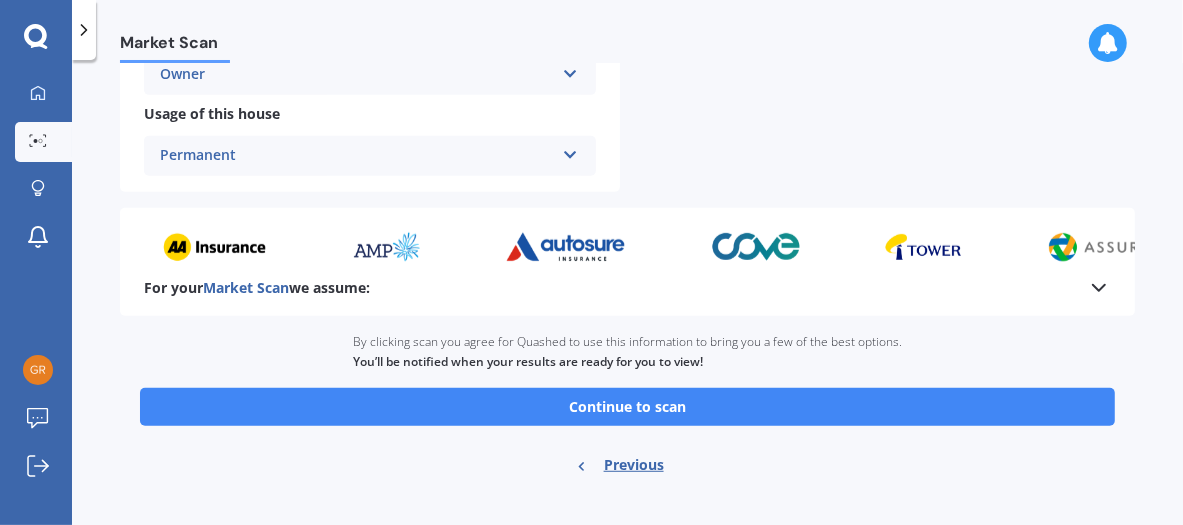 scroll, scrollTop: 669, scrollLeft: 0, axis: vertical 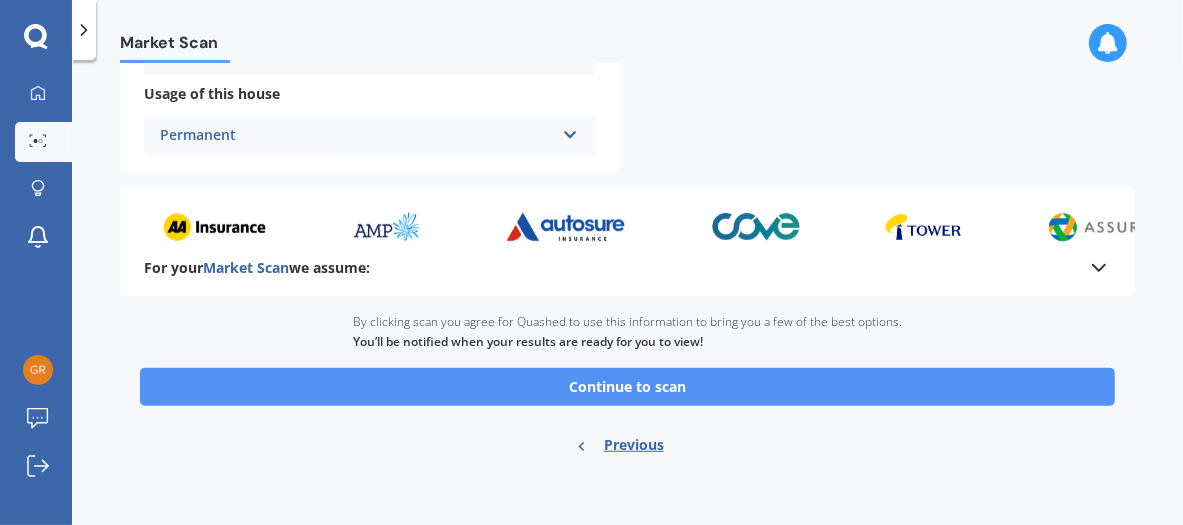 click on "Continue to scan" at bounding box center [627, 387] 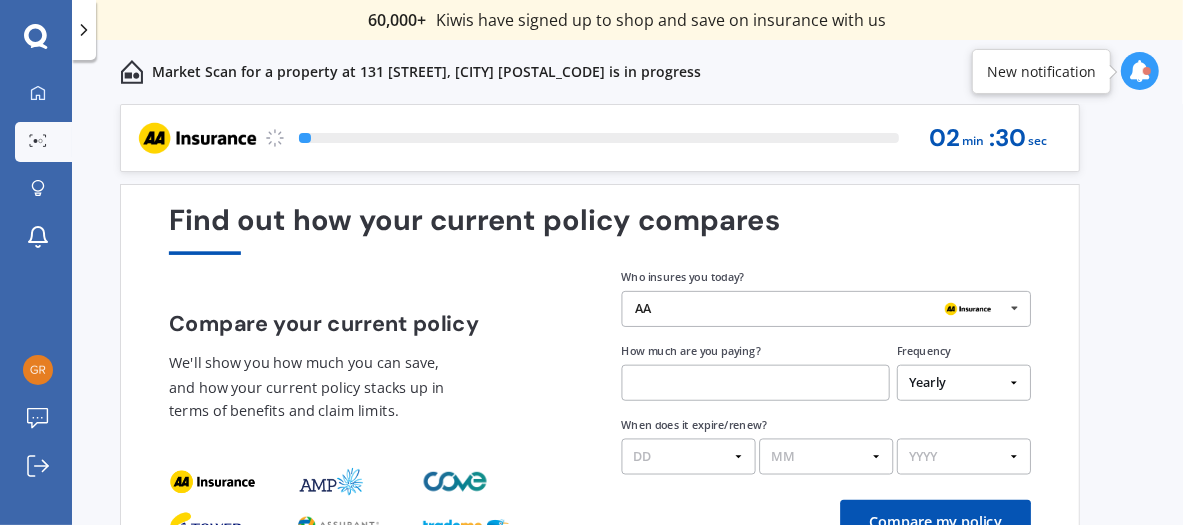 scroll, scrollTop: 105, scrollLeft: 0, axis: vertical 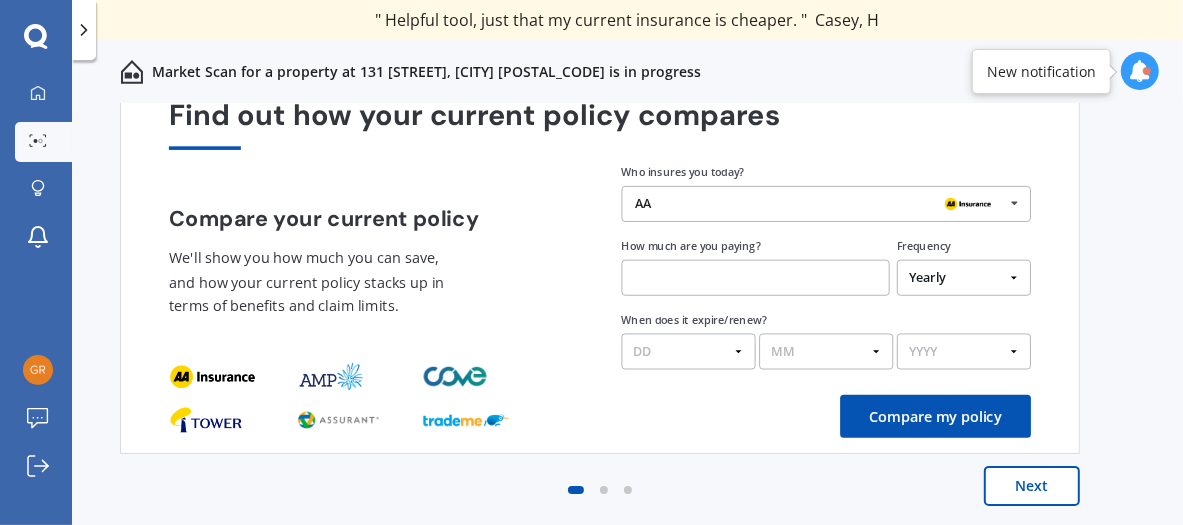 click on "AA" at bounding box center [643, 204] 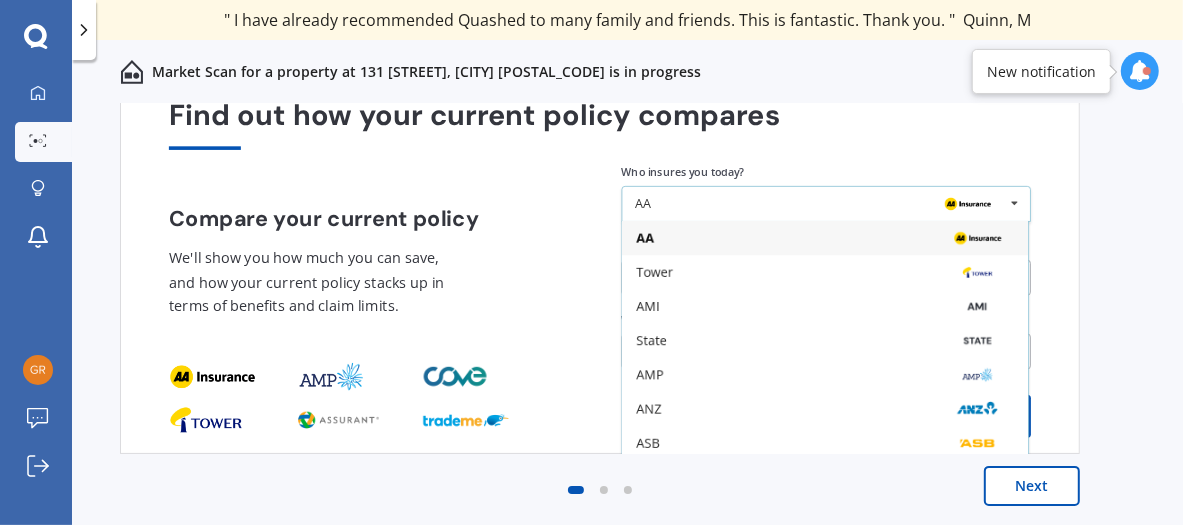 click at bounding box center [977, 238] 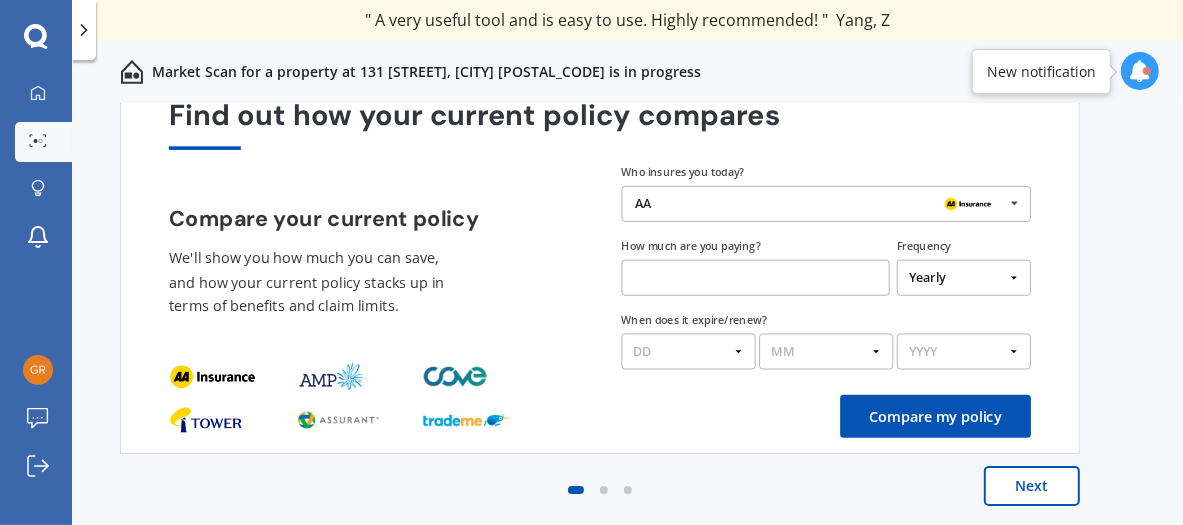 click at bounding box center (756, 278) 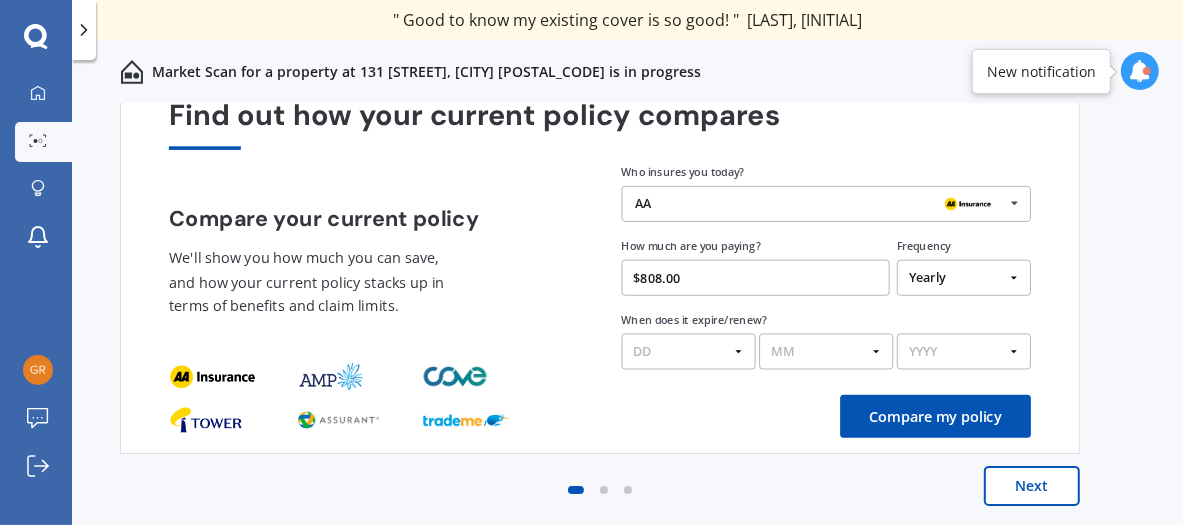 type on "$808.00" 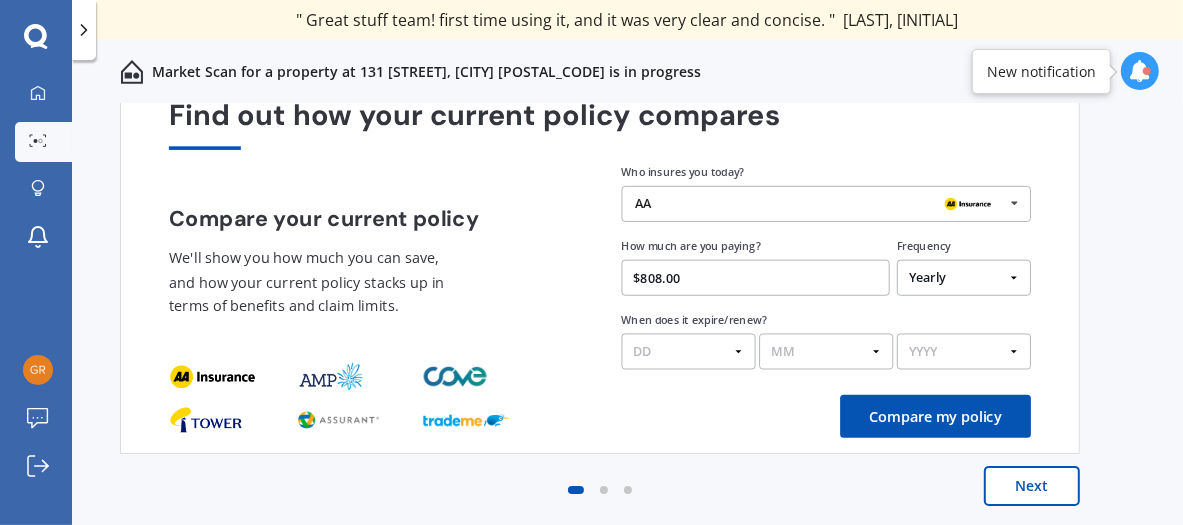 click on "DD 01 02 03 04 05 06 07 08 09 10 11 12 13 14 15 16 17 18 19 20 21 22 23 24 25 26 27 28 29 30 31" at bounding box center [689, 352] 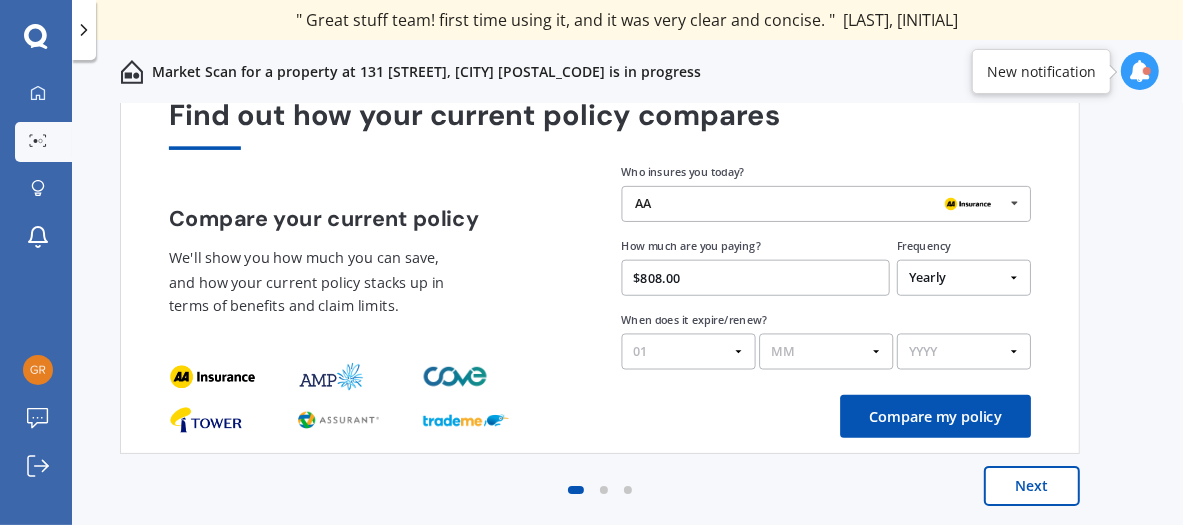 click on "DD 01 02 03 04 05 06 07 08 09 10 11 12 13 14 15 16 17 18 19 20 21 22 23 24 25 26 27 28 29 30 31" at bounding box center [689, 352] 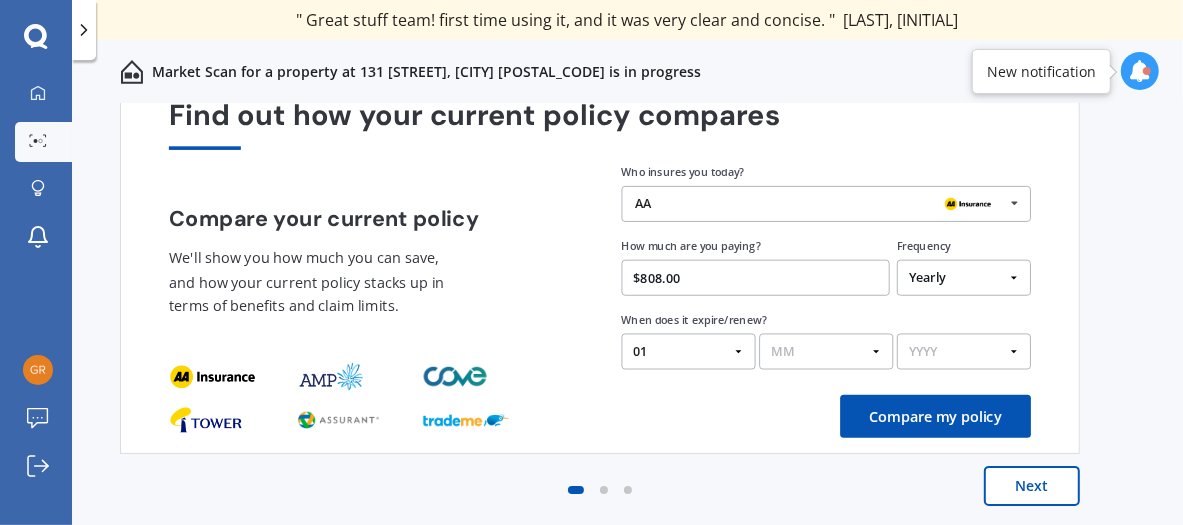 click on "MM 01 02 03 04 05 06 07 08 09 10 11 12" at bounding box center (826, 352) 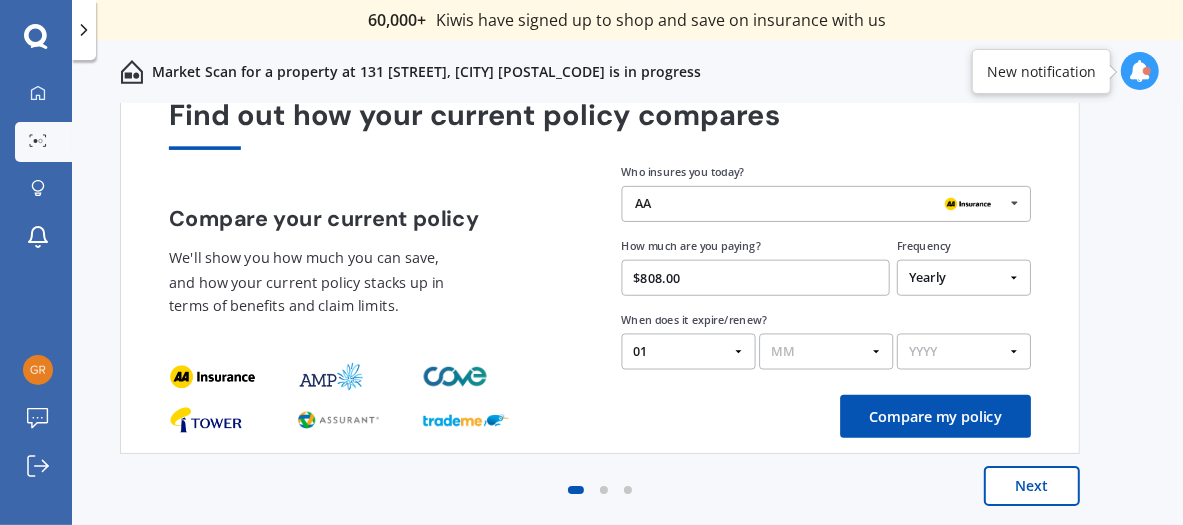 select on "09" 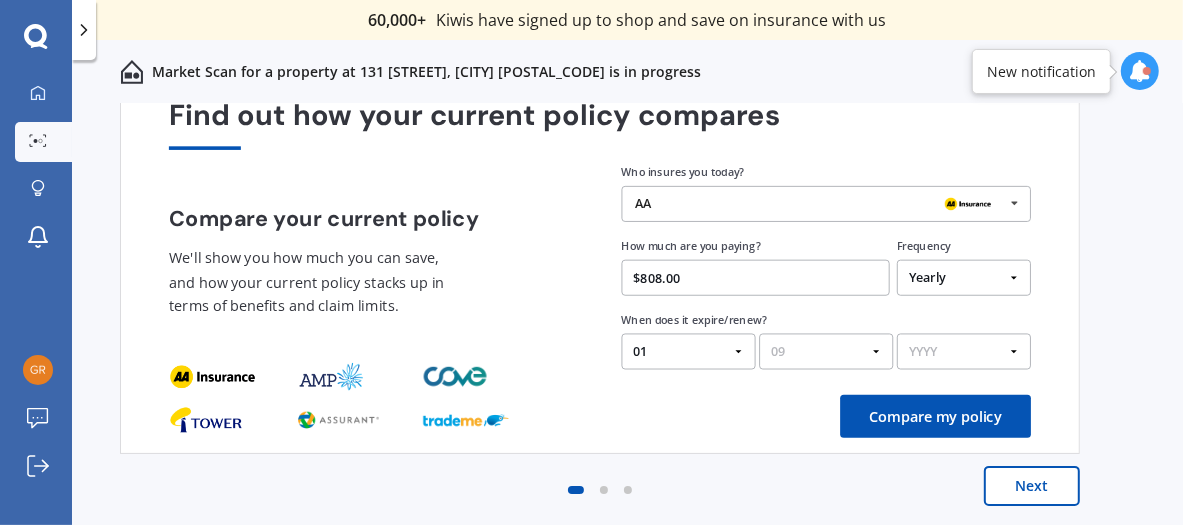 click on "MM 01 02 03 04 05 06 07 08 09 10 11 12" at bounding box center (826, 352) 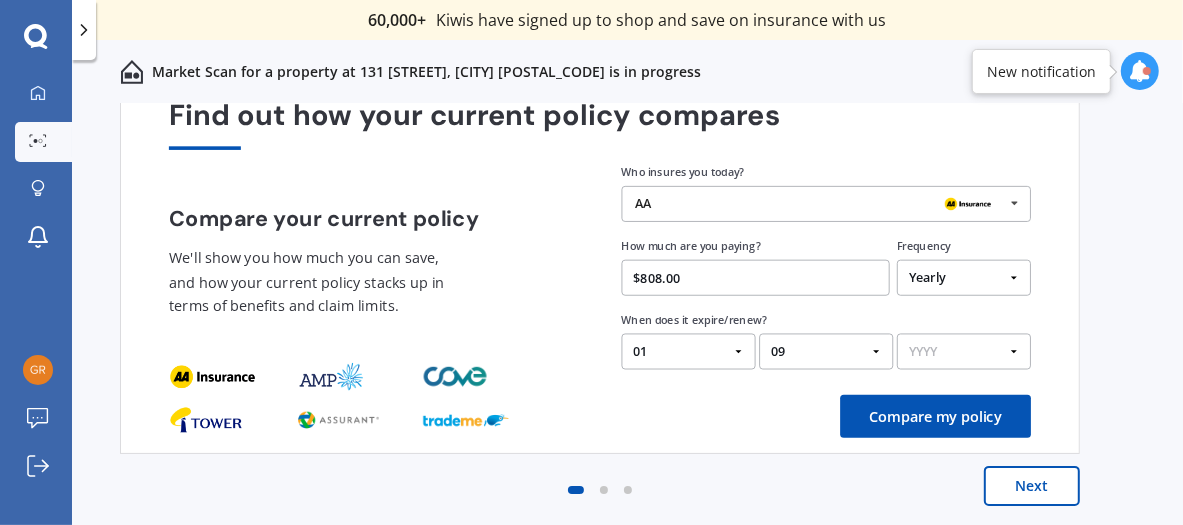 click on "YYYY 2026 2025 2024" at bounding box center (964, 352) 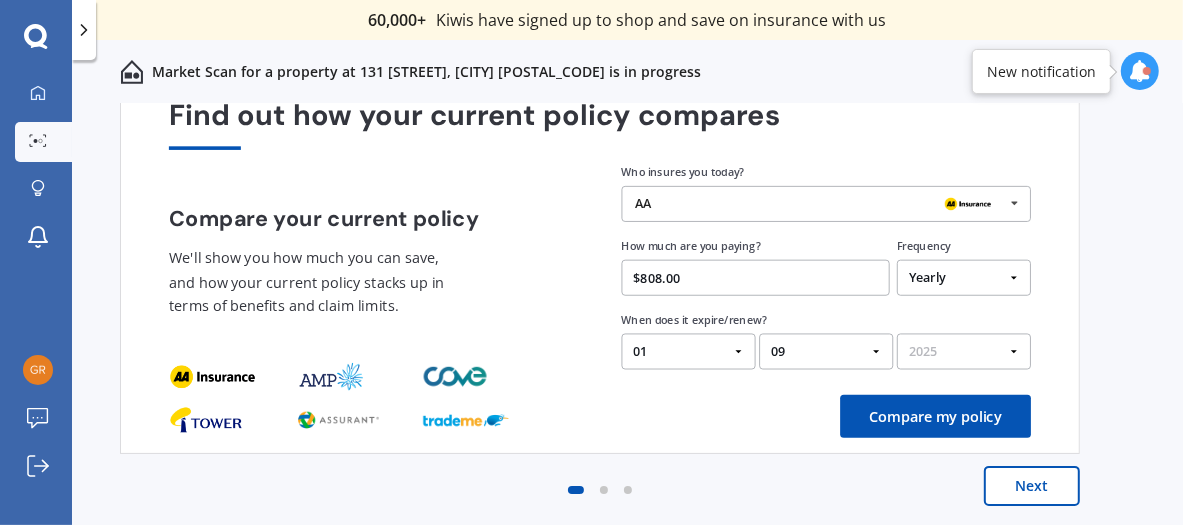 click on "YYYY 2026 2025 2024" at bounding box center (964, 352) 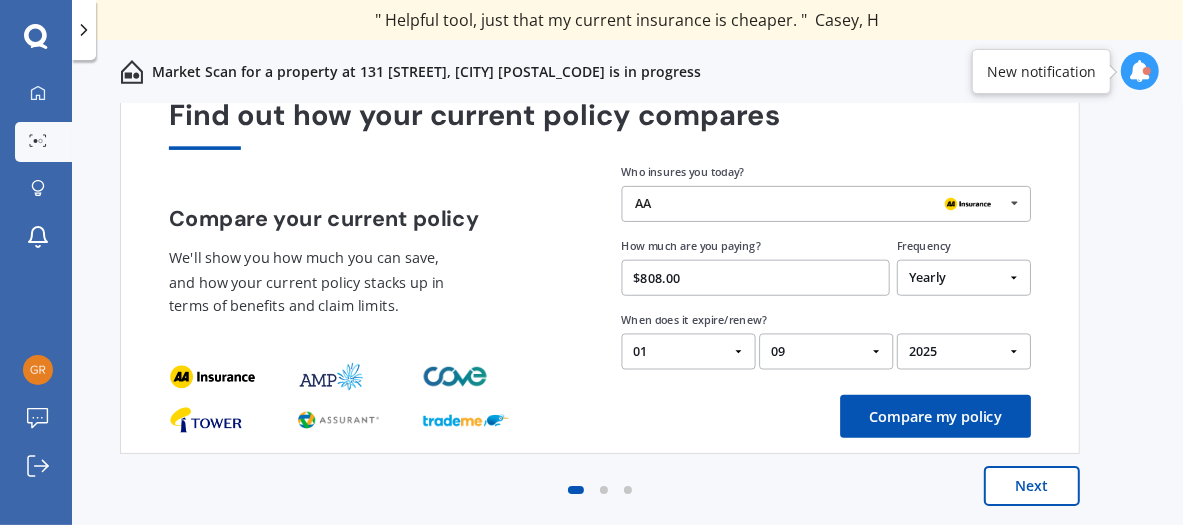 click on "Compare my policy" at bounding box center (935, 416) 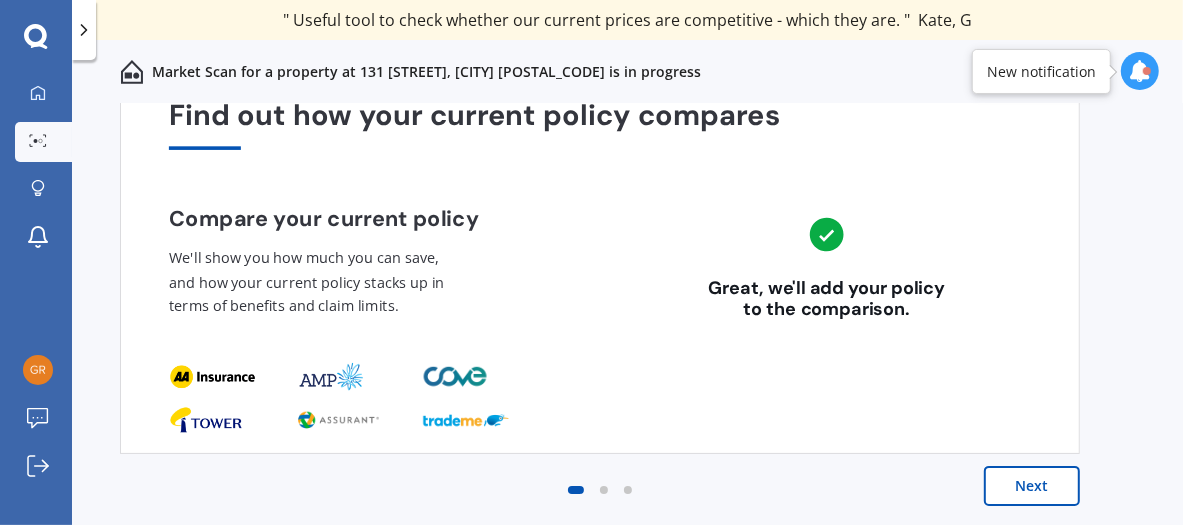 click on "Next" at bounding box center [1032, 486] 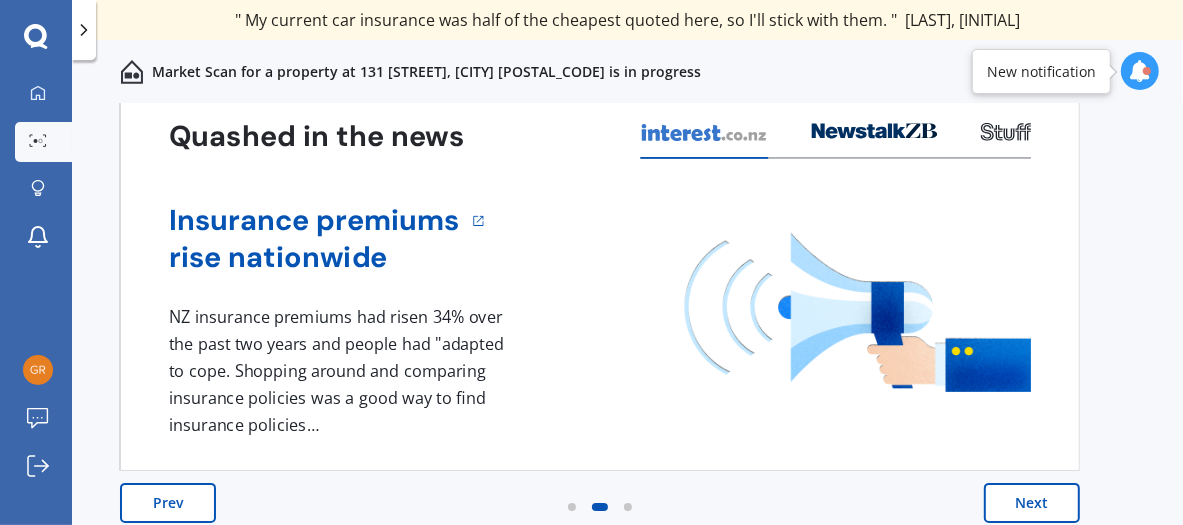 scroll, scrollTop: 105, scrollLeft: 0, axis: vertical 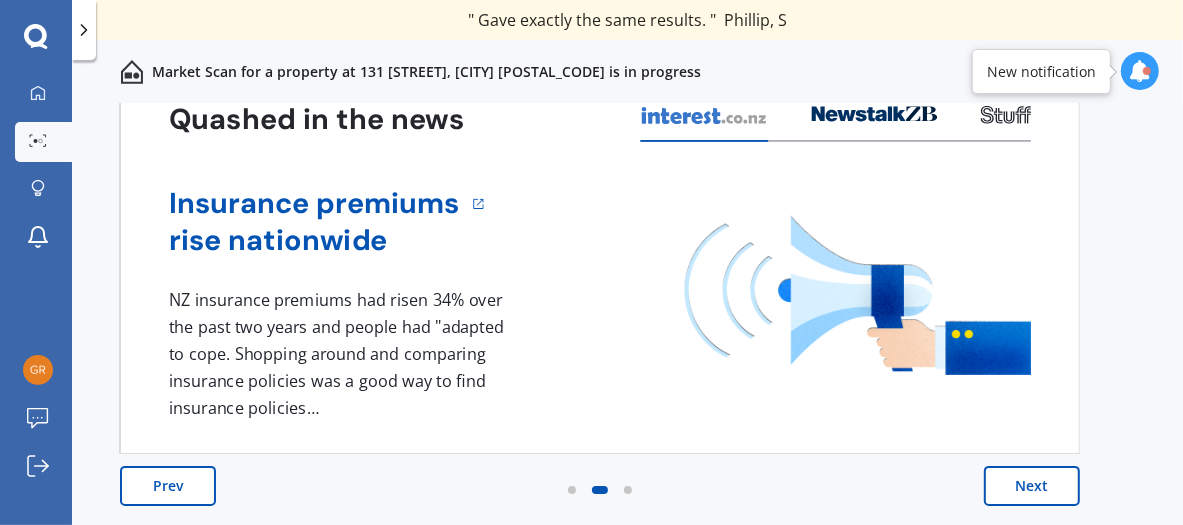 click on "Next" at bounding box center [1032, 486] 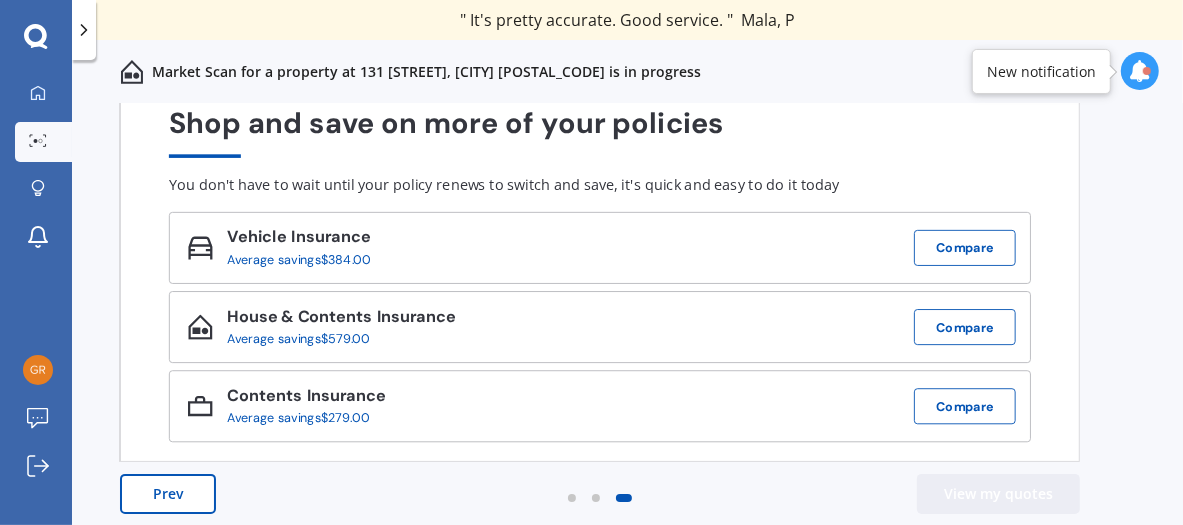 scroll, scrollTop: 105, scrollLeft: 0, axis: vertical 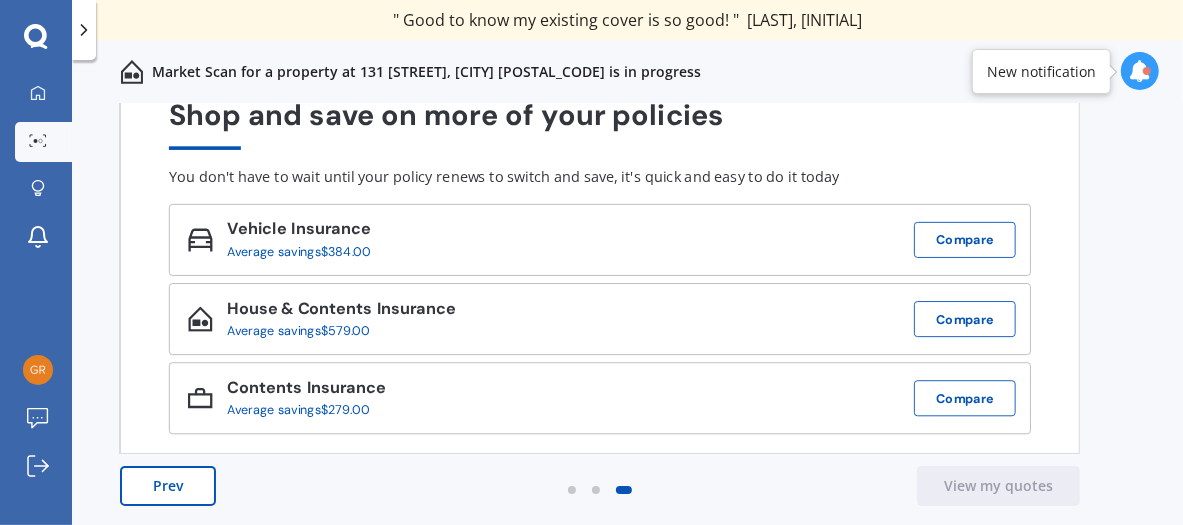click at bounding box center [1140, 71] 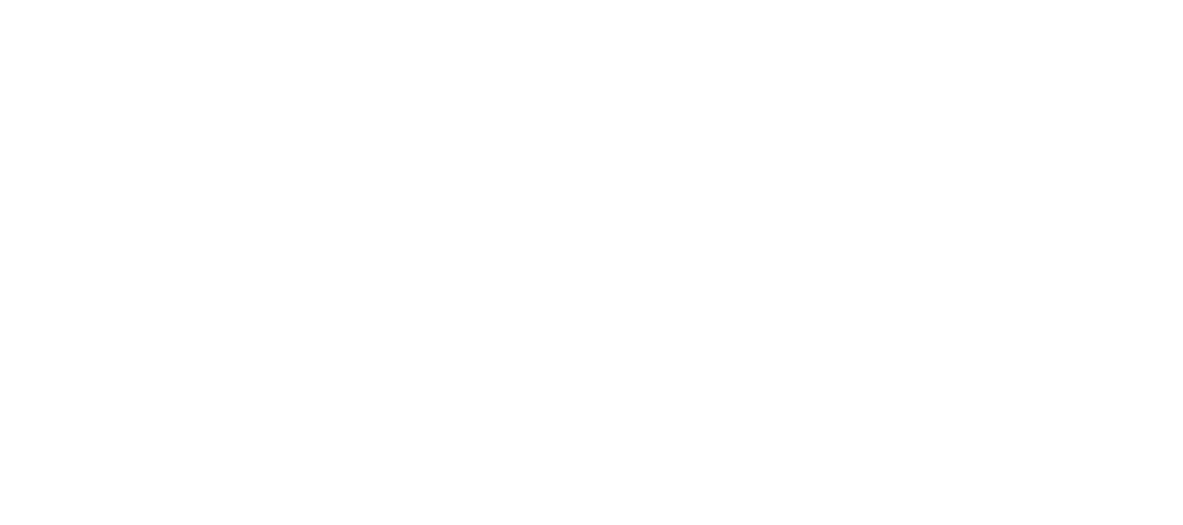 click at bounding box center (591, 262) 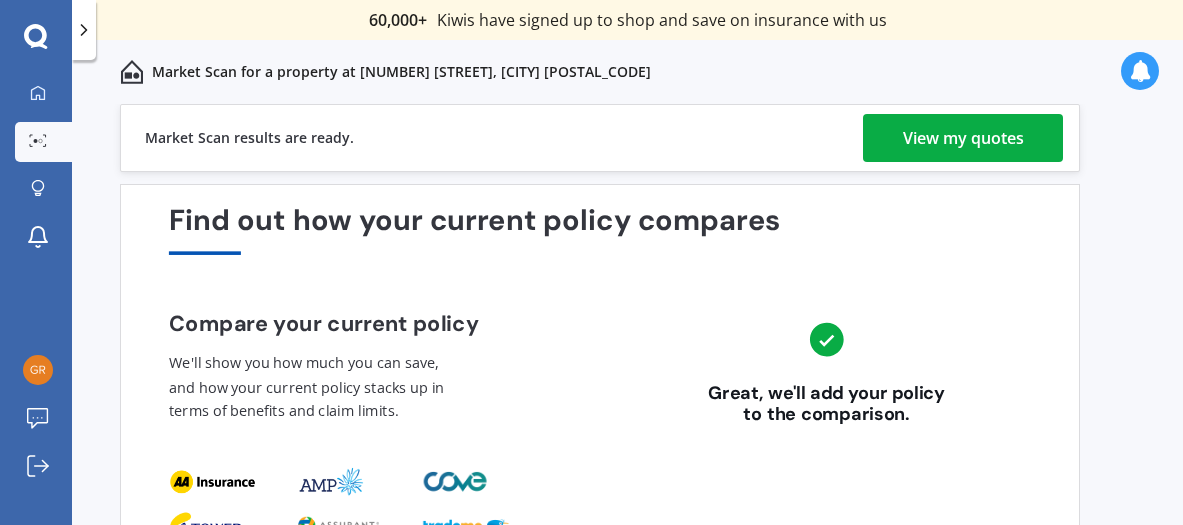 scroll, scrollTop: 0, scrollLeft: 0, axis: both 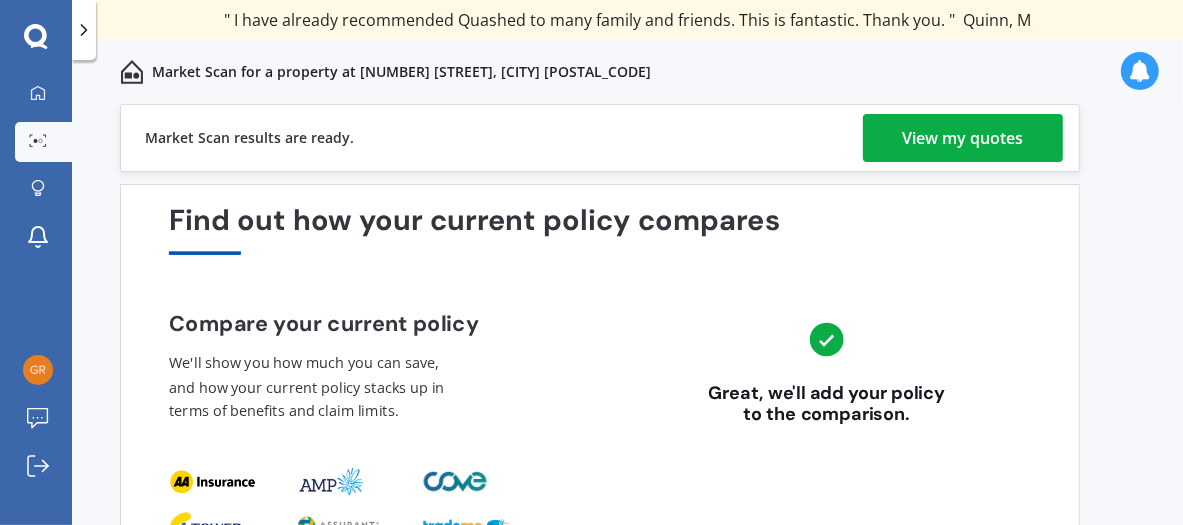 click on "View my quotes" at bounding box center [963, 138] 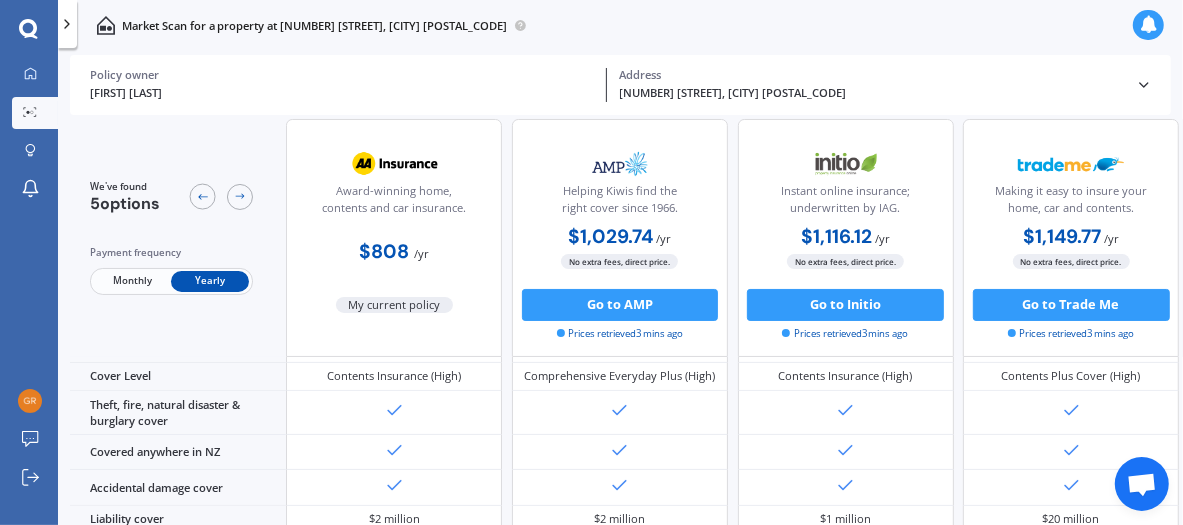 scroll, scrollTop: 0, scrollLeft: 0, axis: both 